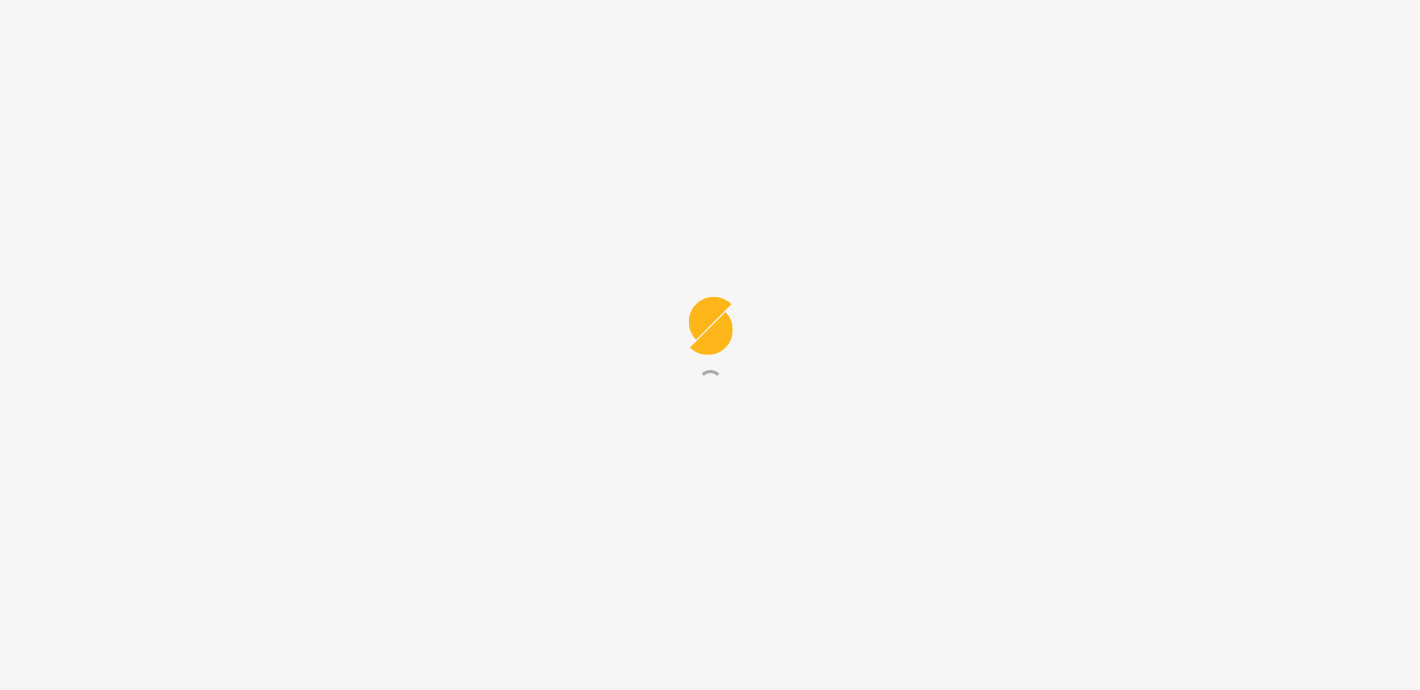 scroll, scrollTop: 0, scrollLeft: 0, axis: both 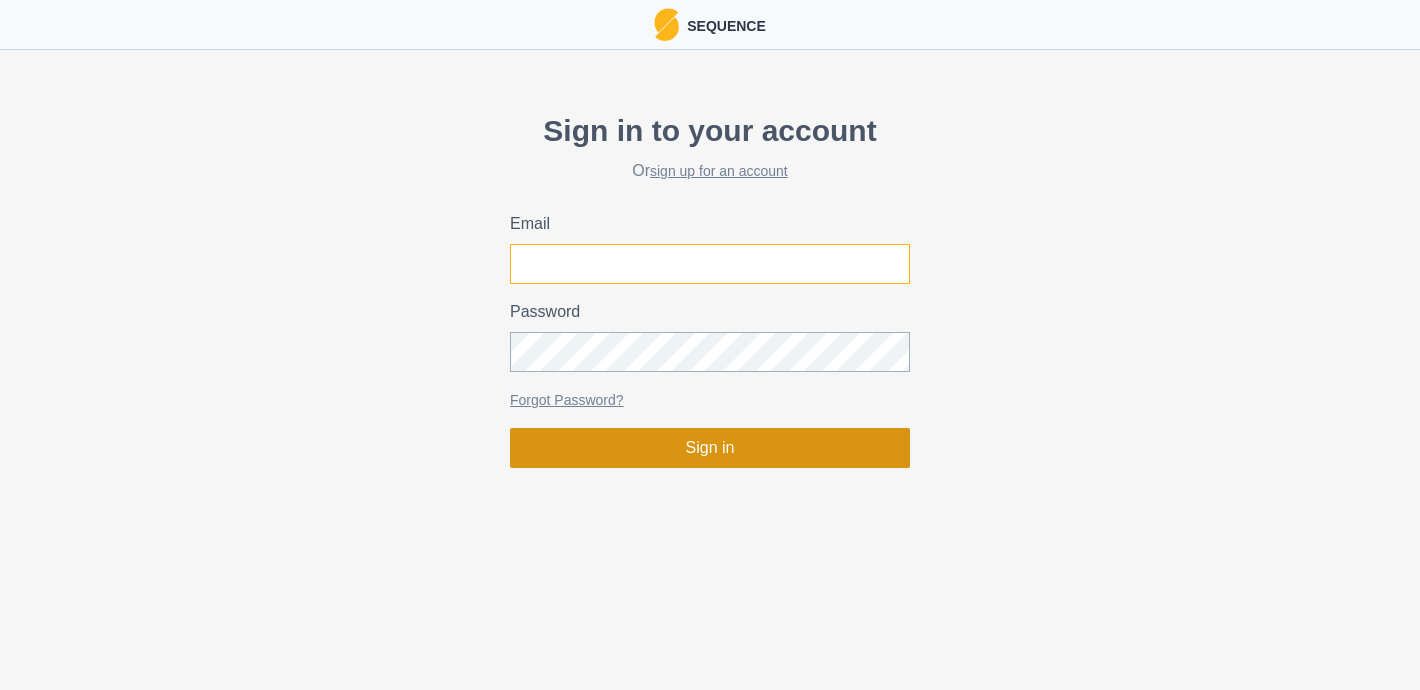 type on "[EMAIL_ADDRESS][PERSON_NAME][DOMAIN_NAME]" 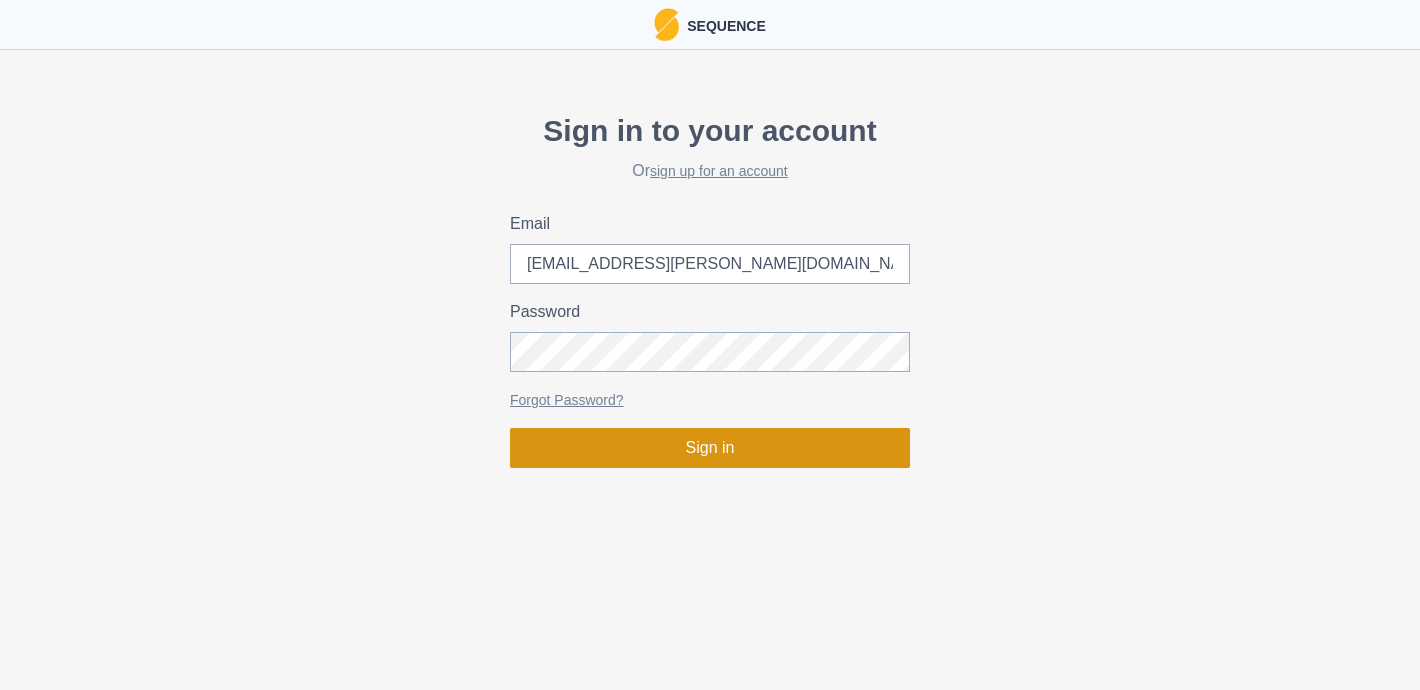 click on "Sign in" at bounding box center (710, 448) 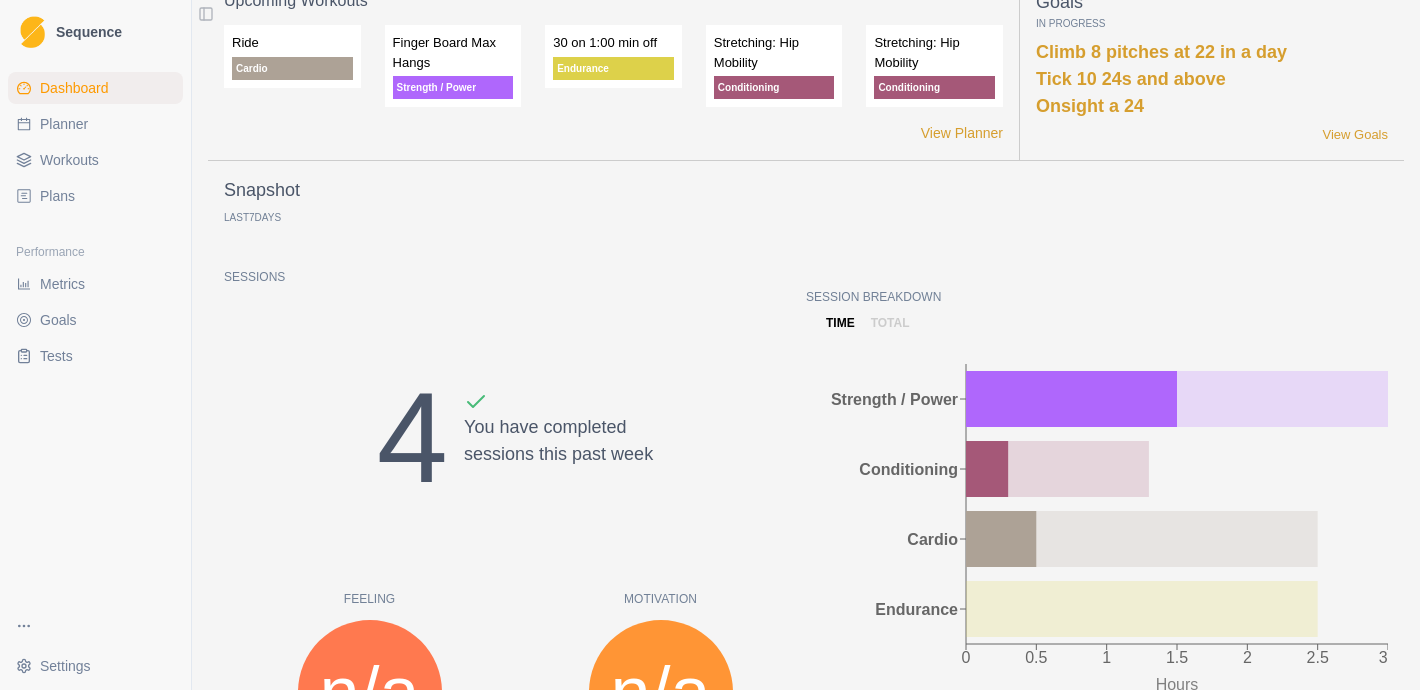 scroll, scrollTop: 0, scrollLeft: 0, axis: both 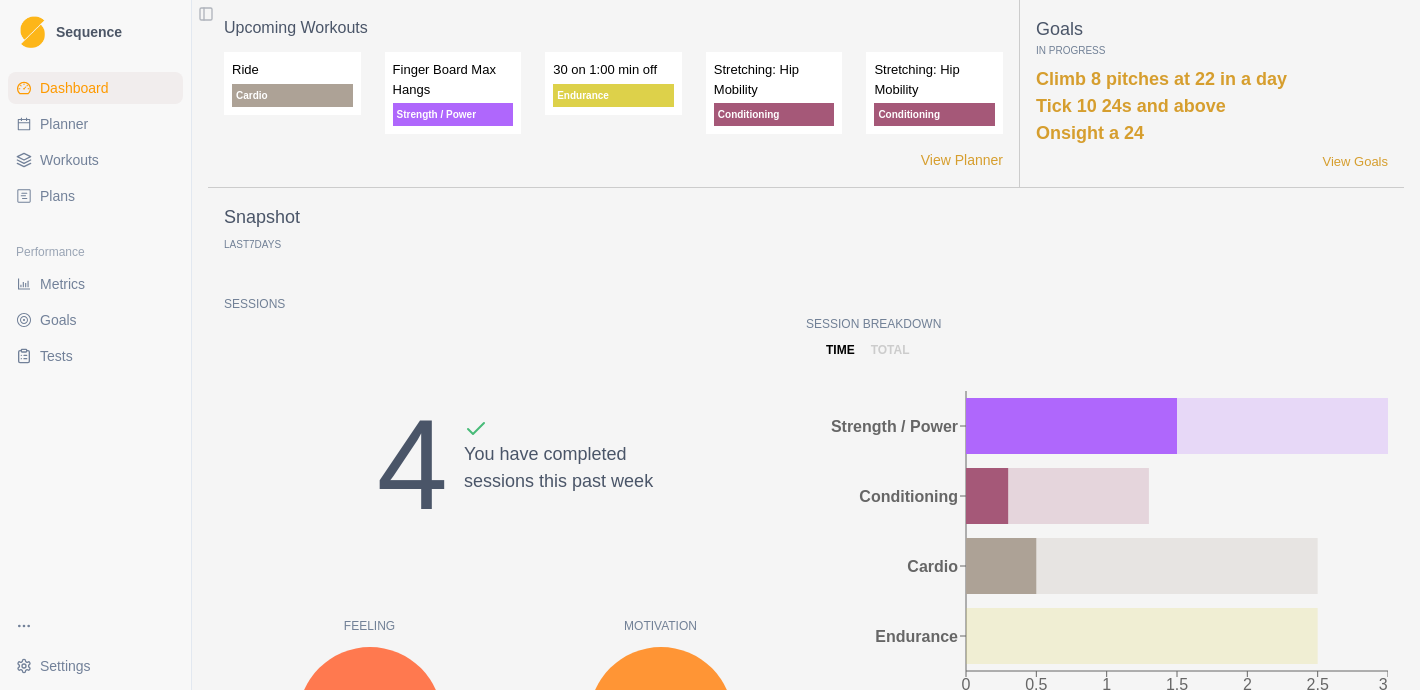 click on "Metrics" at bounding box center [62, 284] 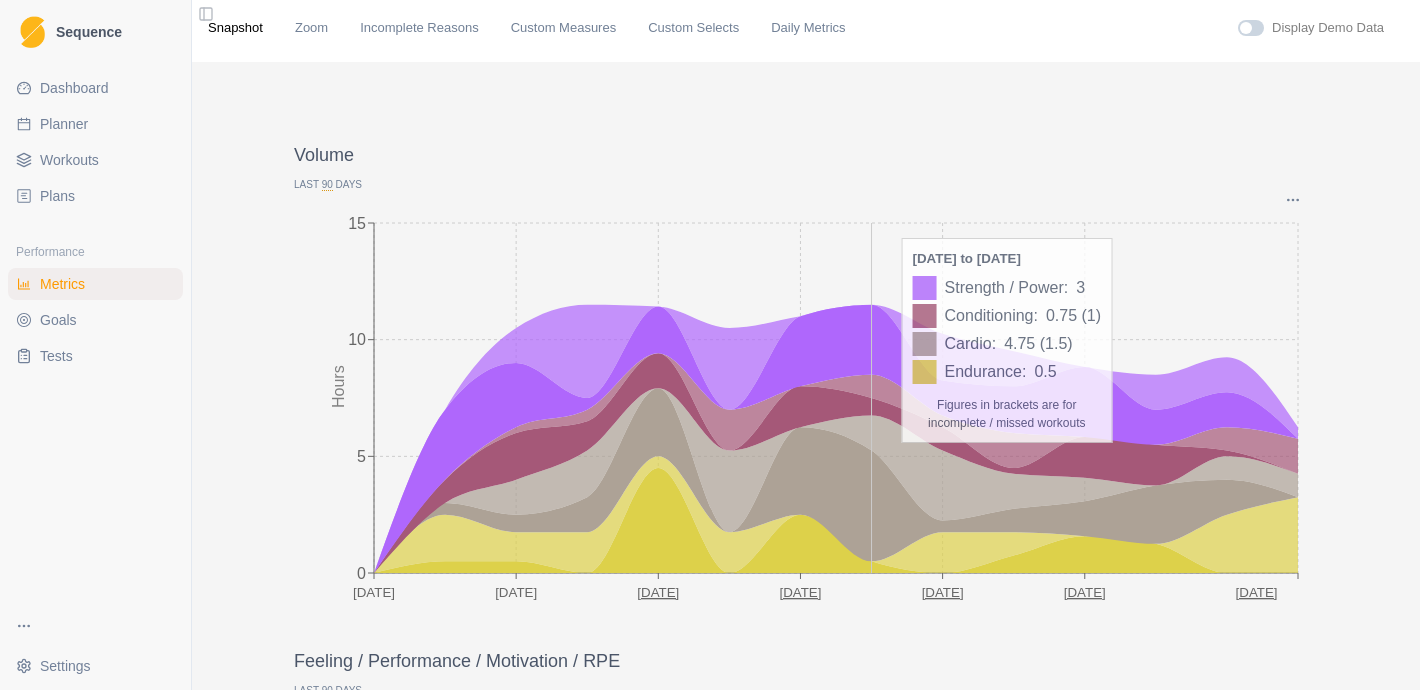 scroll, scrollTop: 5, scrollLeft: 0, axis: vertical 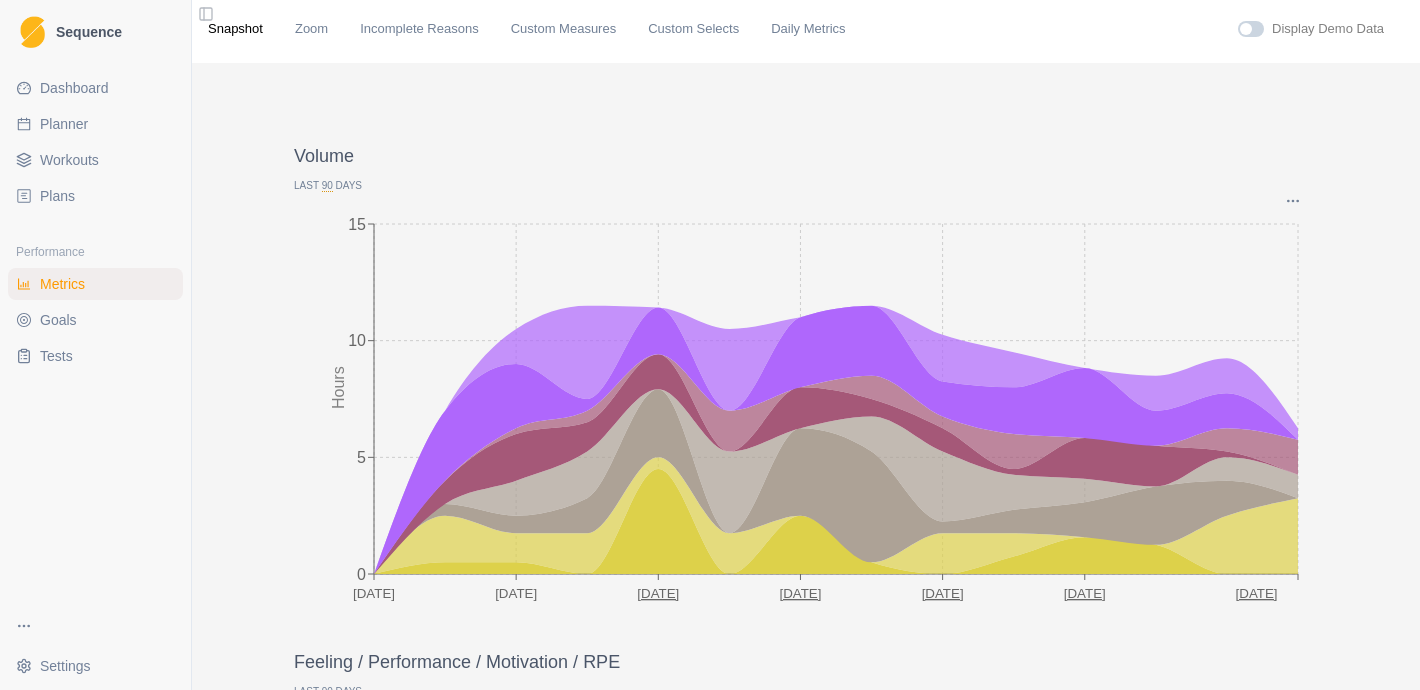 click on "Last   90   Days" at bounding box center (806, 185) 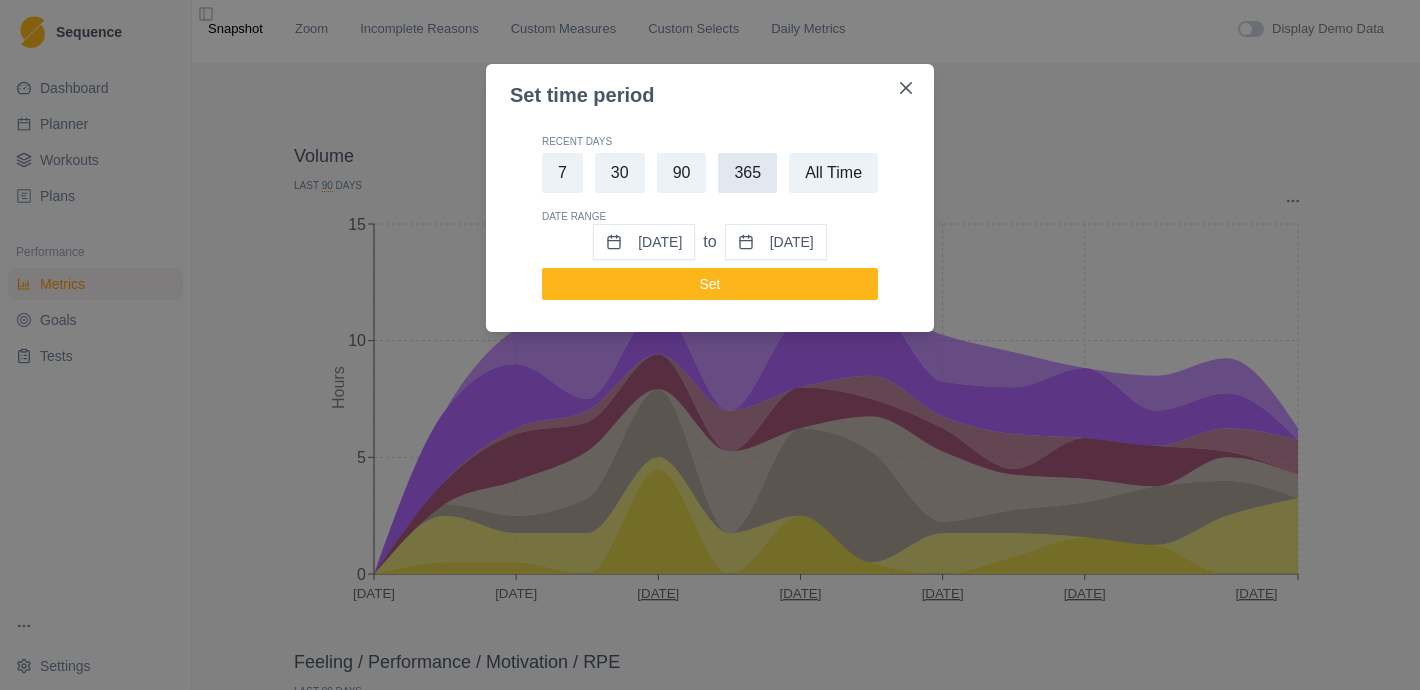 click on "365" at bounding box center [747, 173] 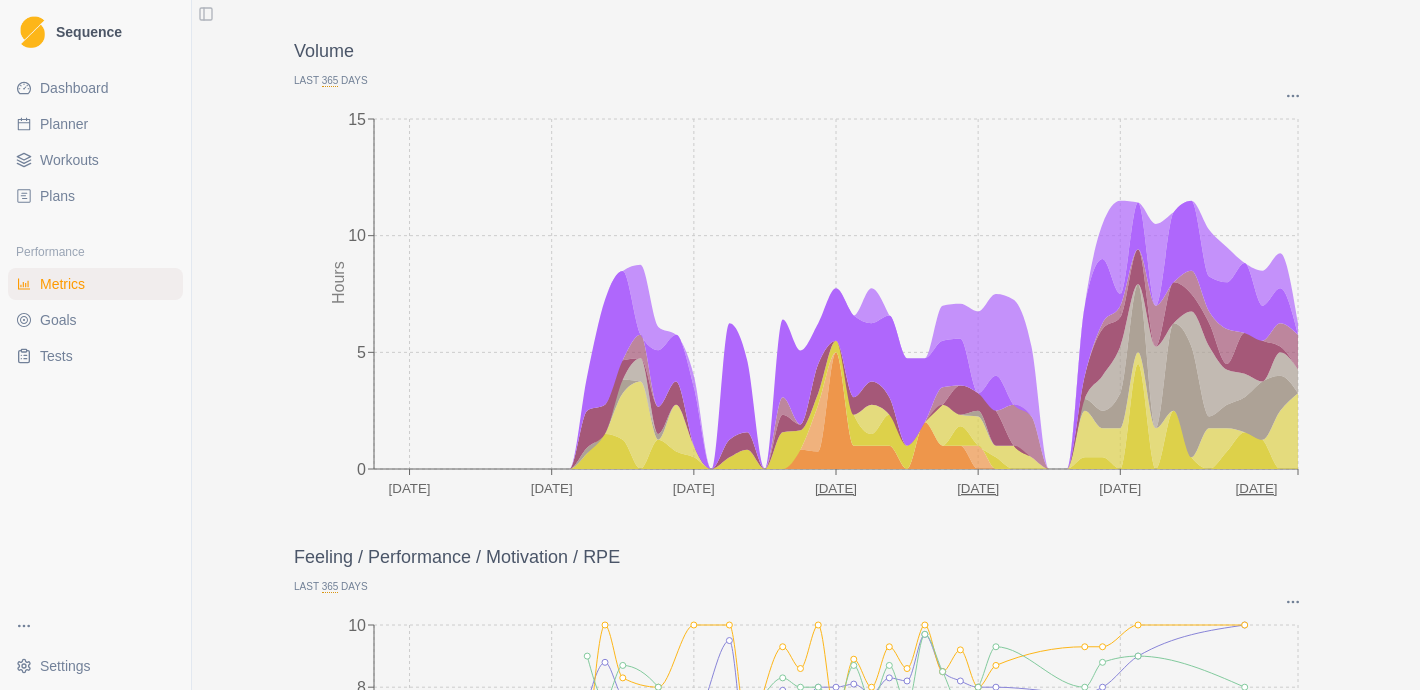 scroll, scrollTop: 97, scrollLeft: 0, axis: vertical 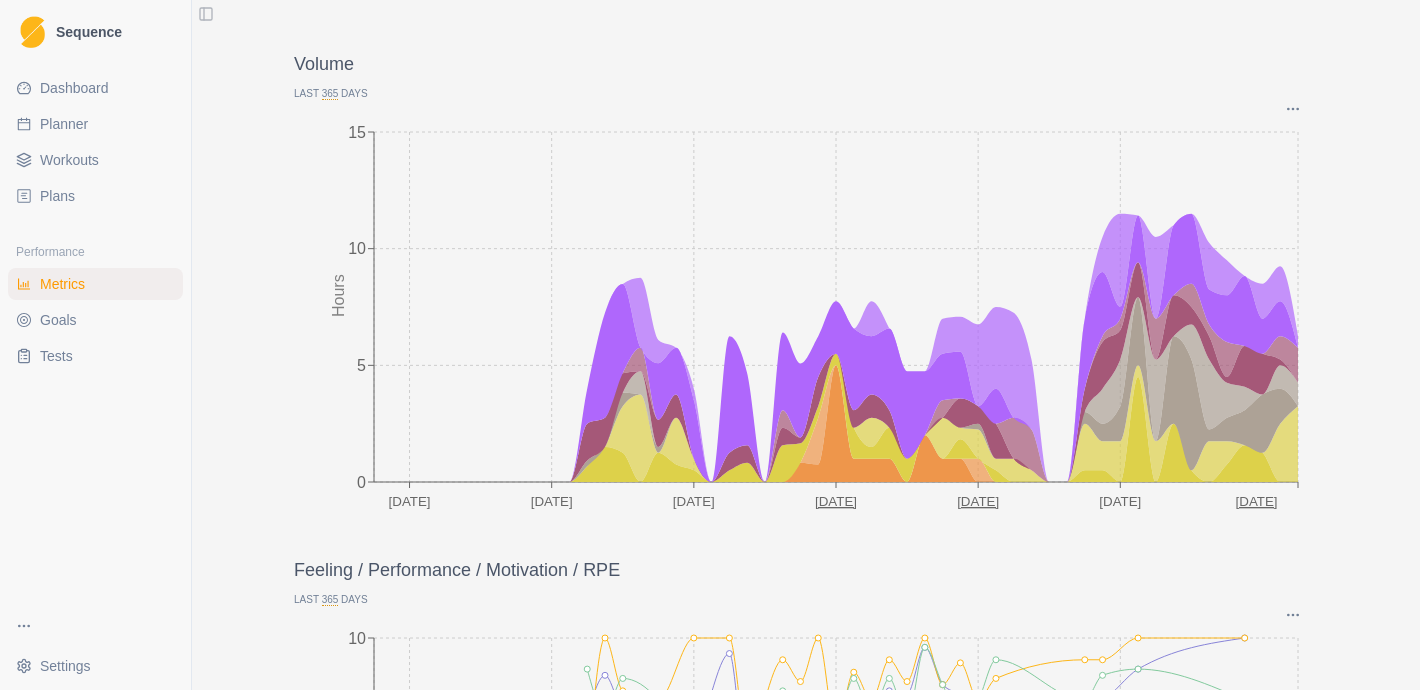 click on "Planner" at bounding box center [95, 124] 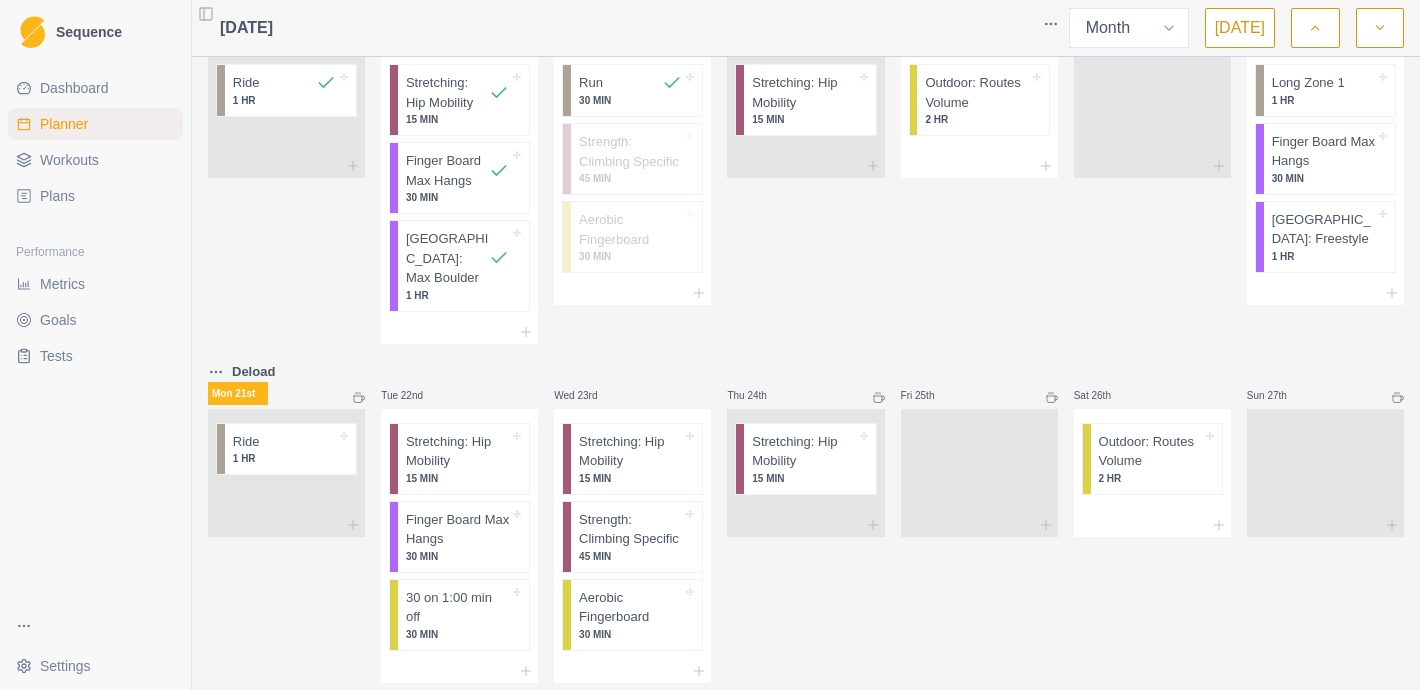 scroll, scrollTop: 948, scrollLeft: 0, axis: vertical 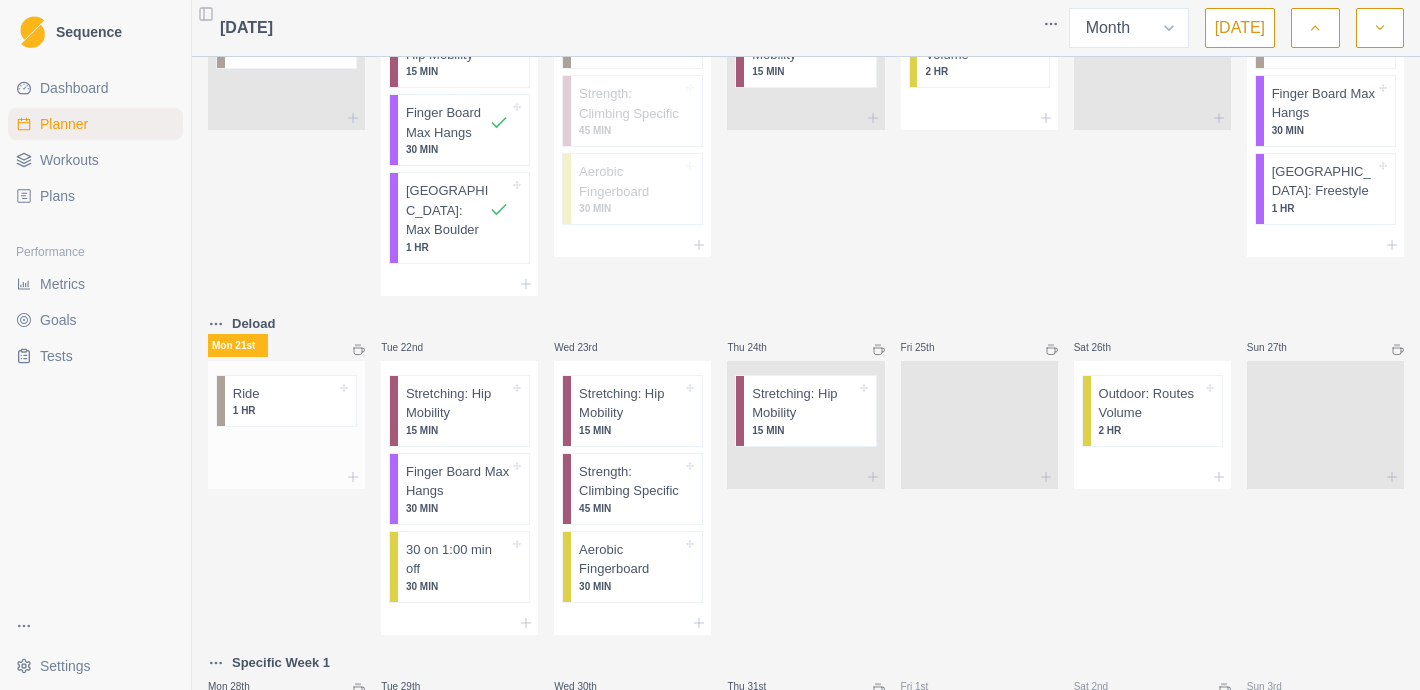 click on "1 HR" at bounding box center [284, 410] 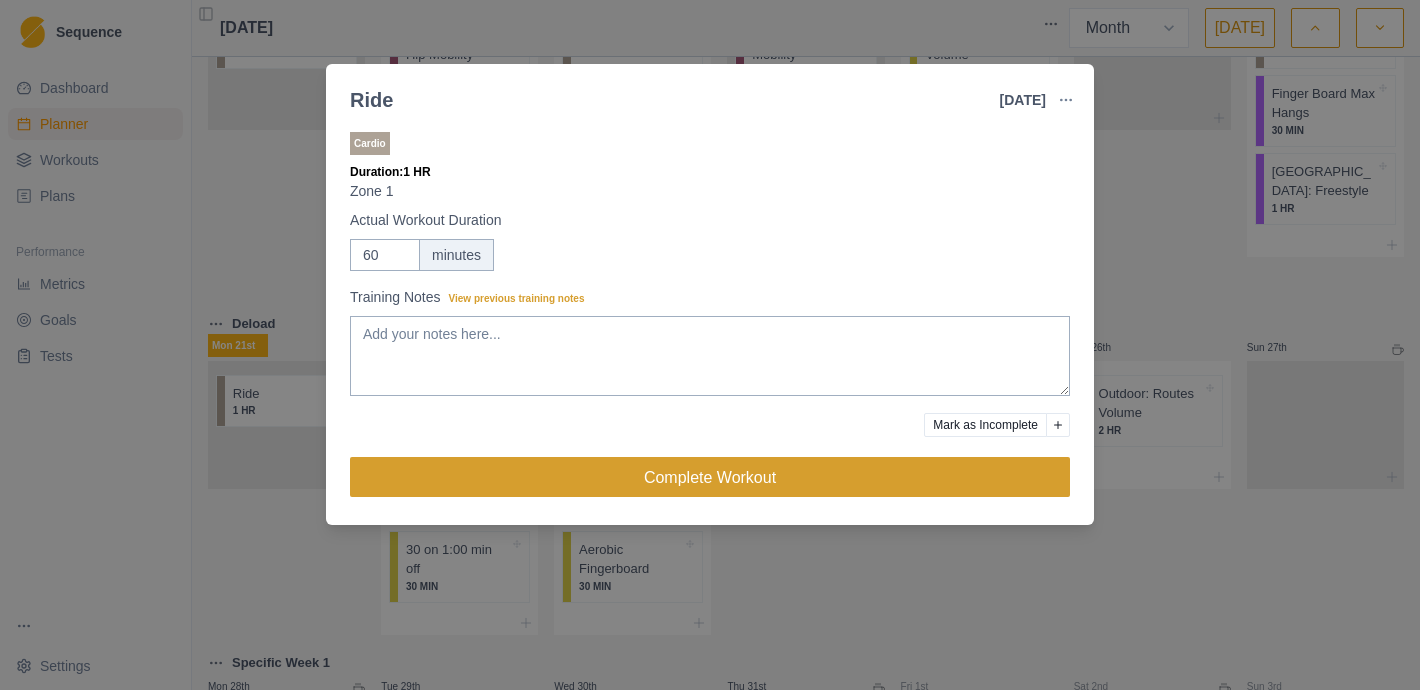 click on "Complete Workout" at bounding box center (710, 477) 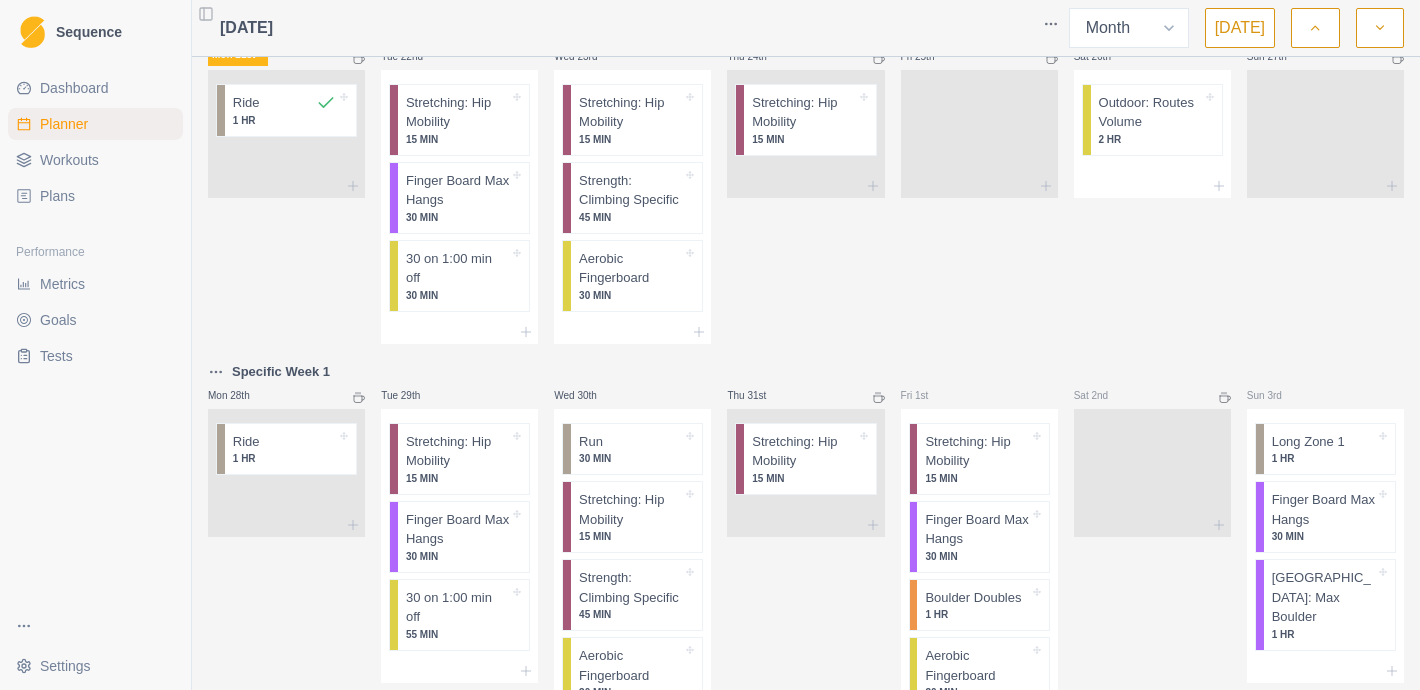 scroll, scrollTop: 1206, scrollLeft: 0, axis: vertical 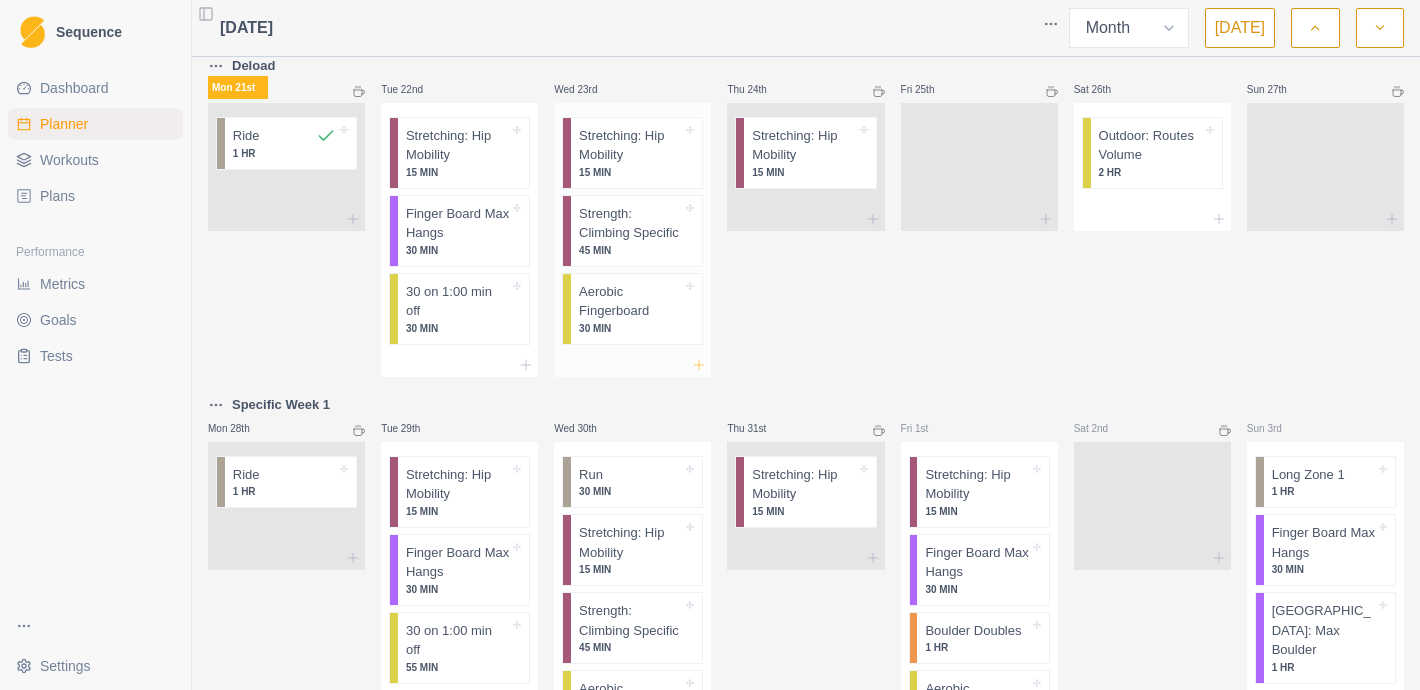 click 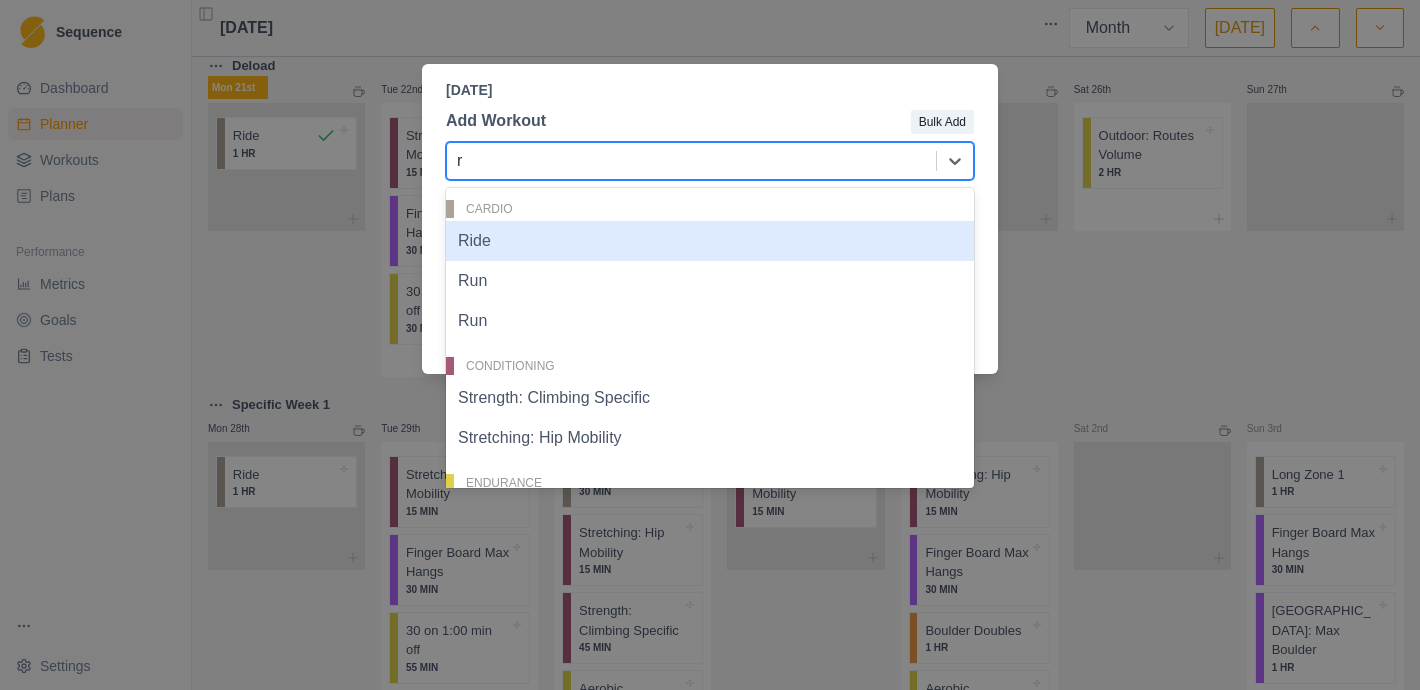 type on "ru" 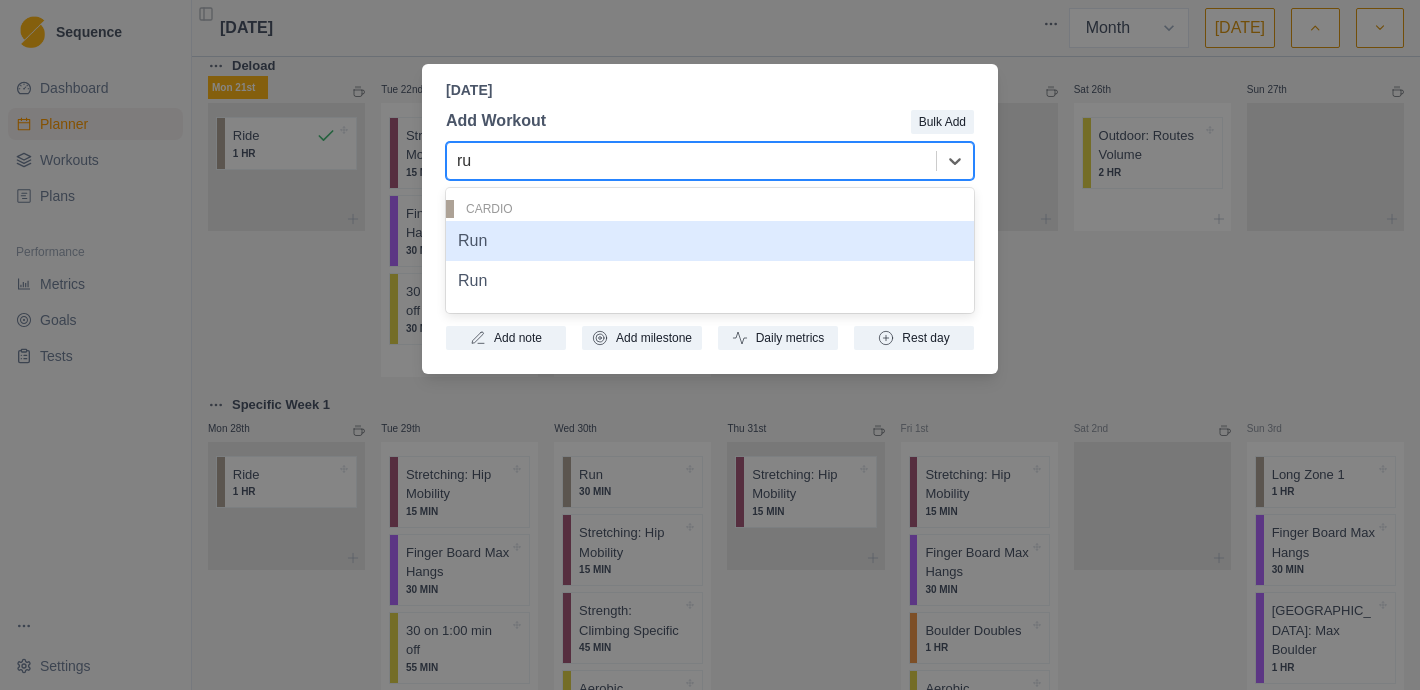 click on "Run" at bounding box center [710, 241] 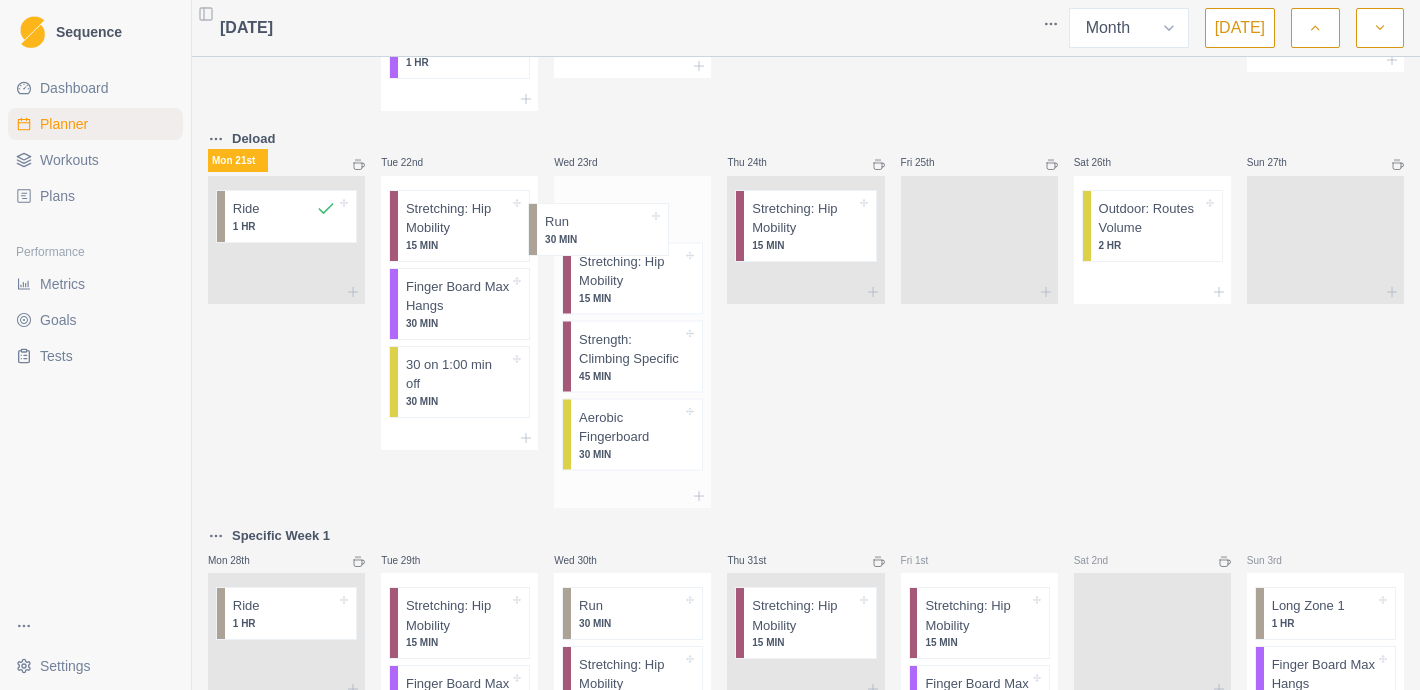scroll, scrollTop: 1113, scrollLeft: 0, axis: vertical 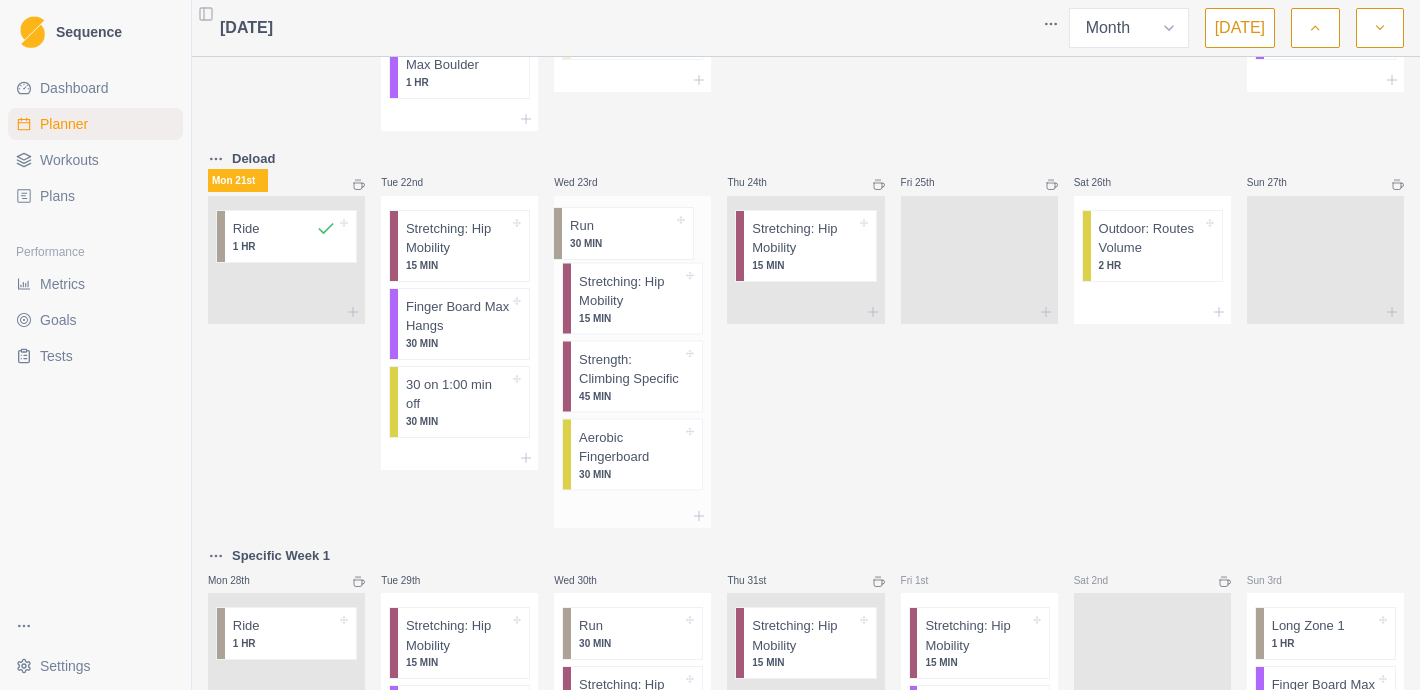 drag, startPoint x: 622, startPoint y: 383, endPoint x: 616, endPoint y: 224, distance: 159.11317 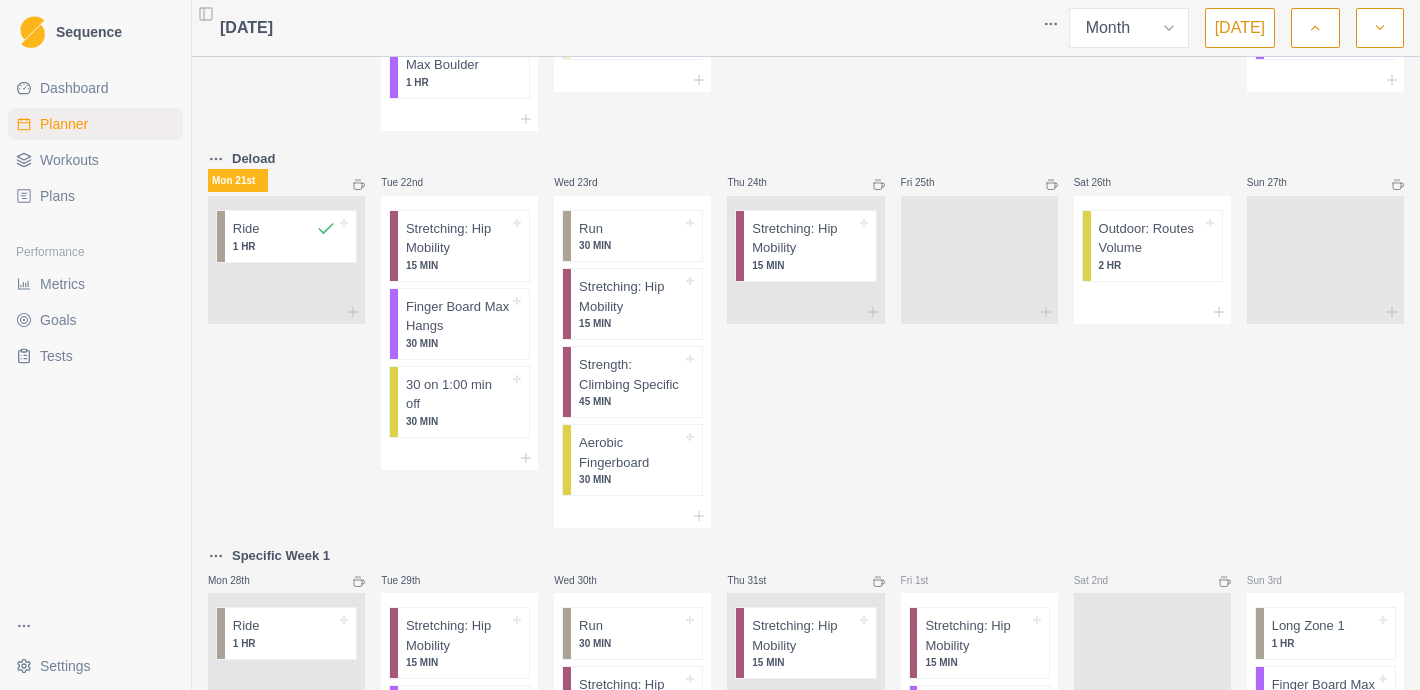 click on "Thu 24th Stretching: Hip Mobility 15 MIN" at bounding box center [805, 338] 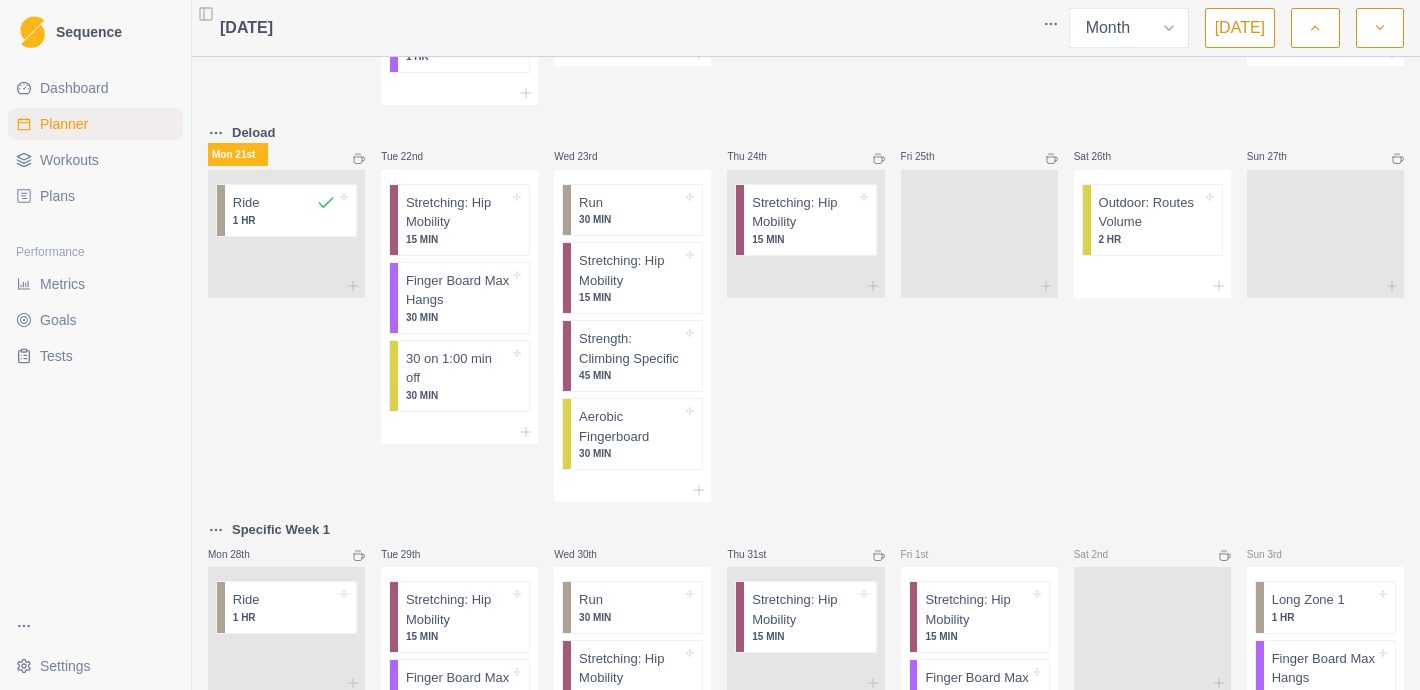scroll, scrollTop: 1143, scrollLeft: 0, axis: vertical 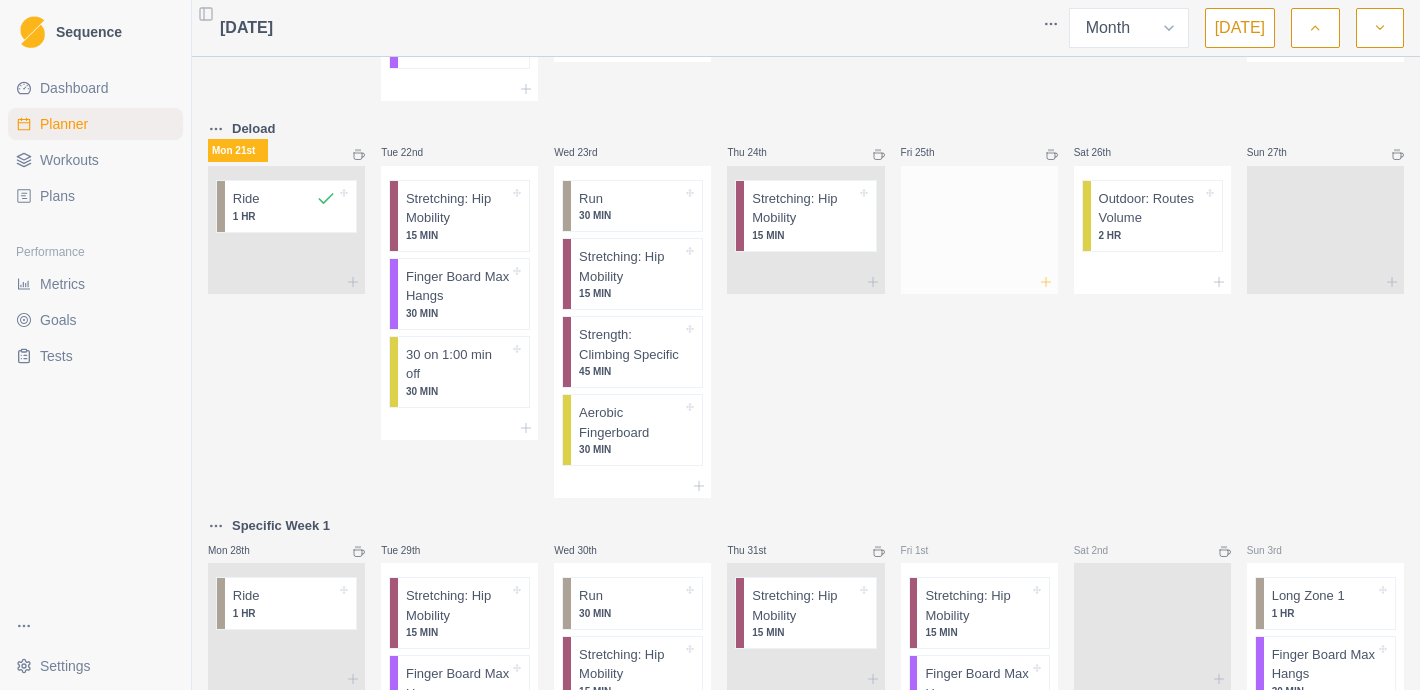 click 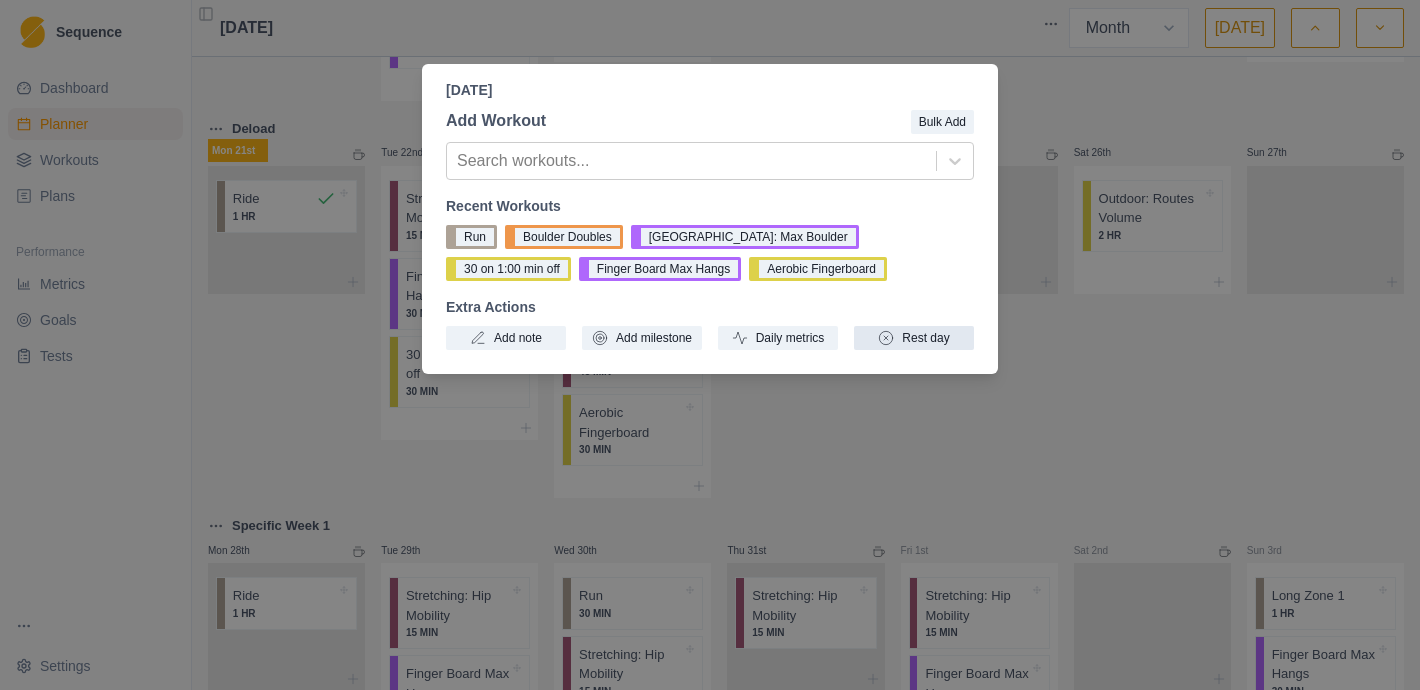 click on "Rest day" at bounding box center (914, 338) 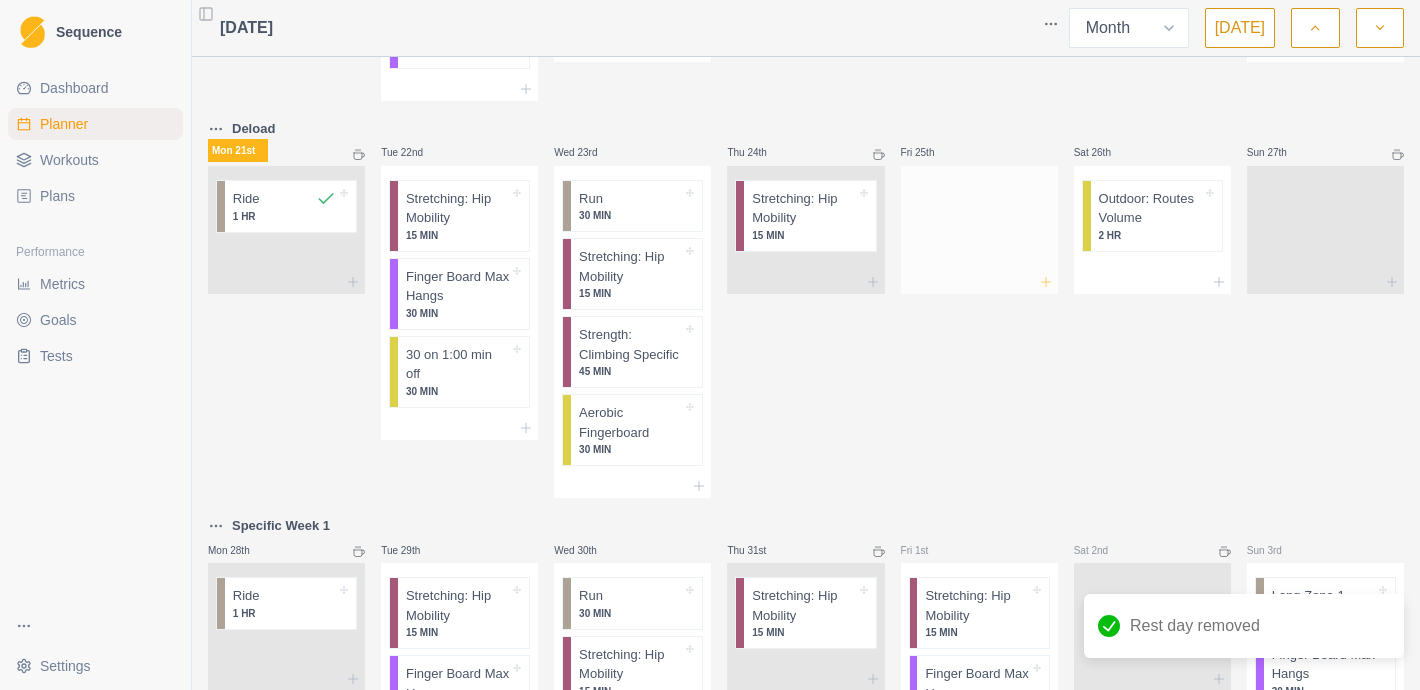 click 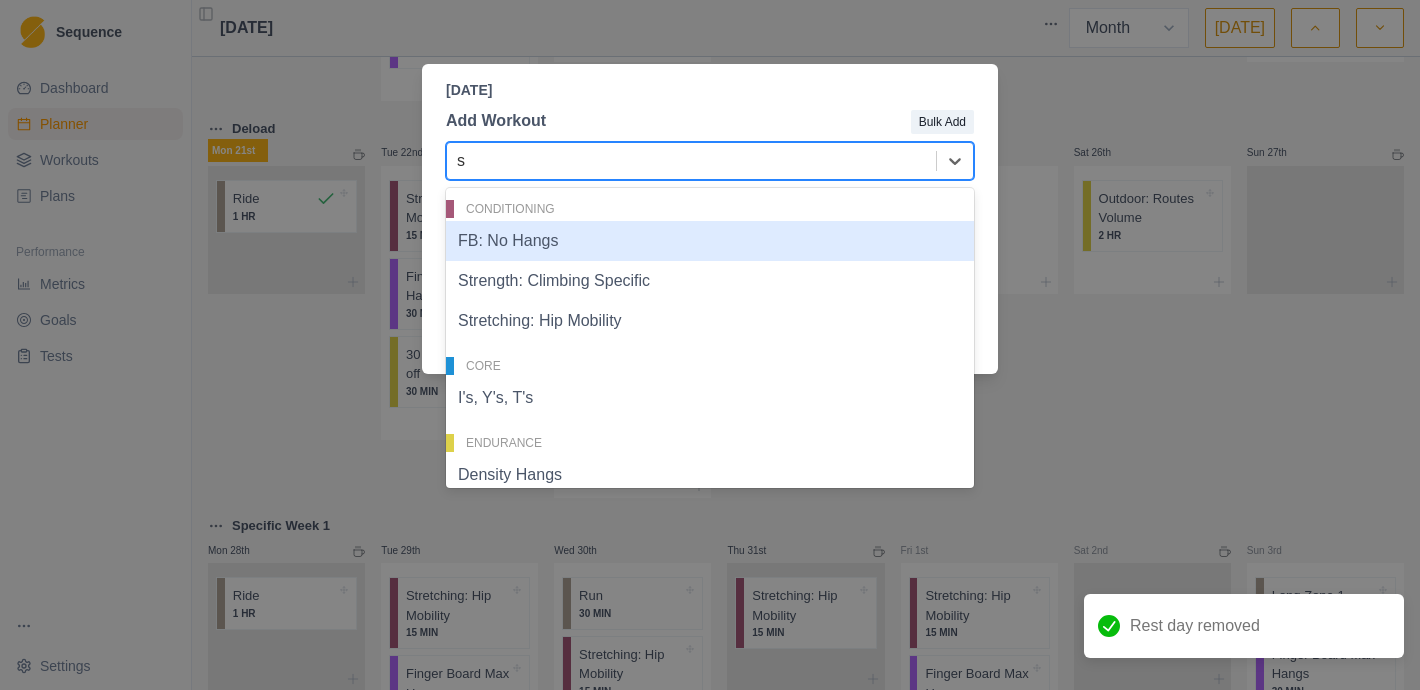 type on "st" 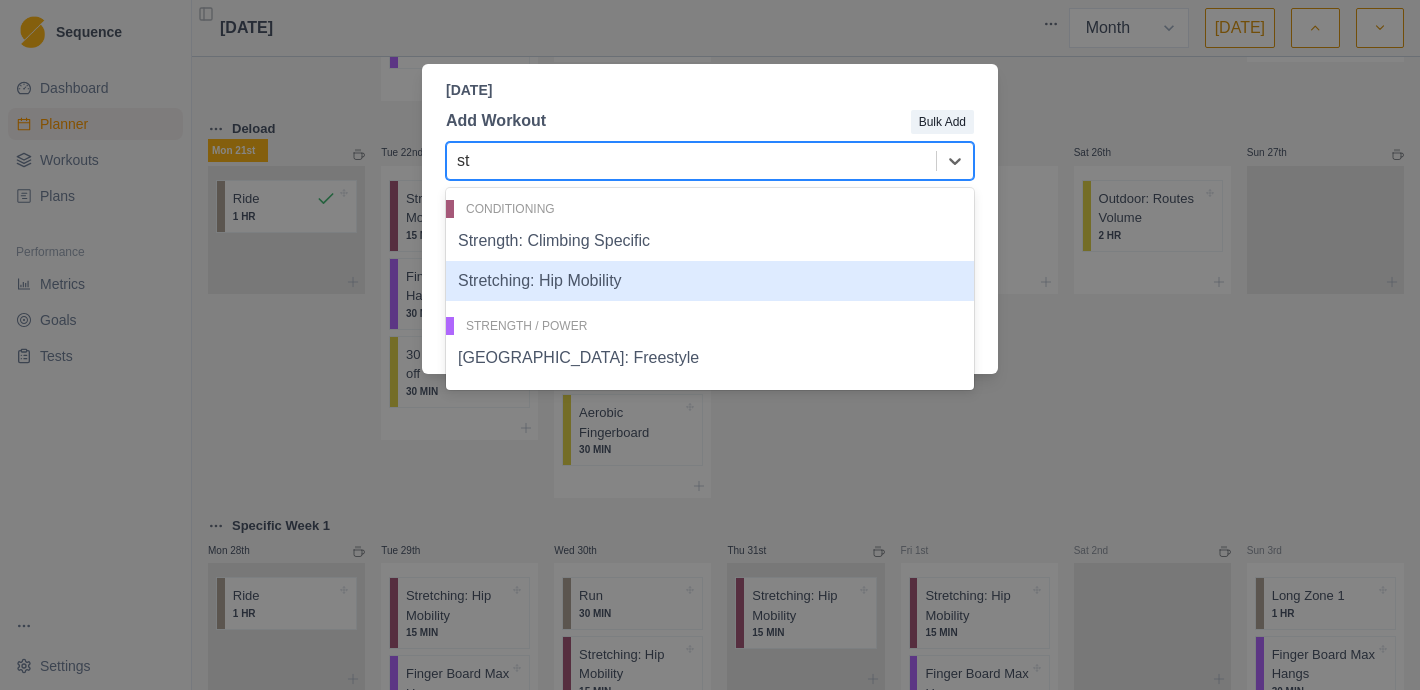 click on "Stretching: Hip Mobility" at bounding box center [710, 281] 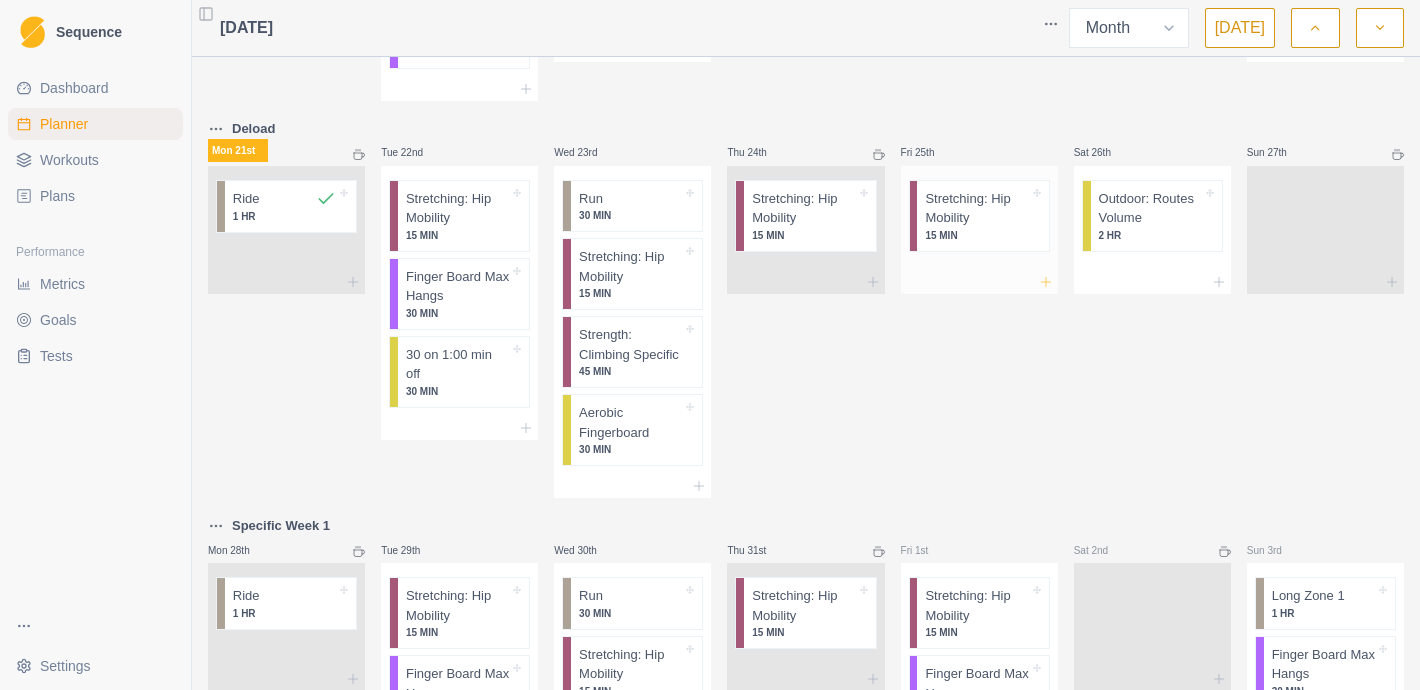 click 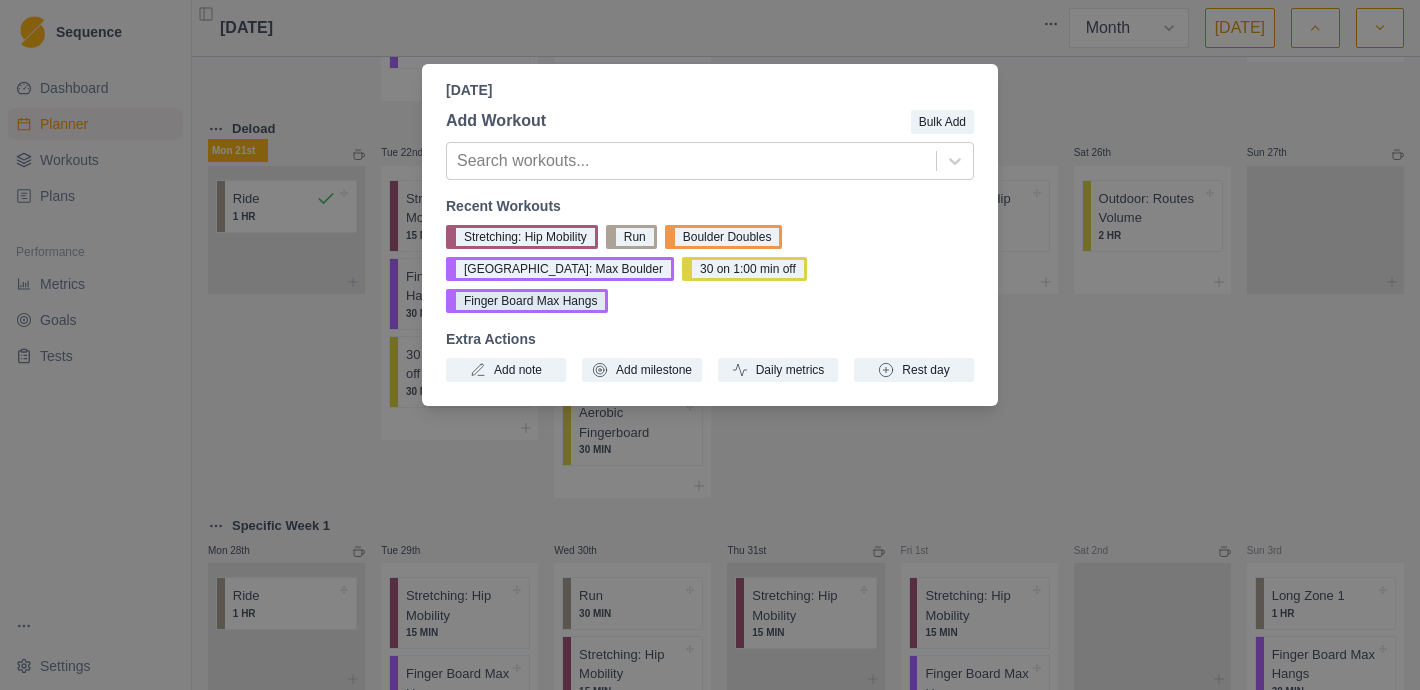 click on "Finger Board Max Hangs" at bounding box center [527, 301] 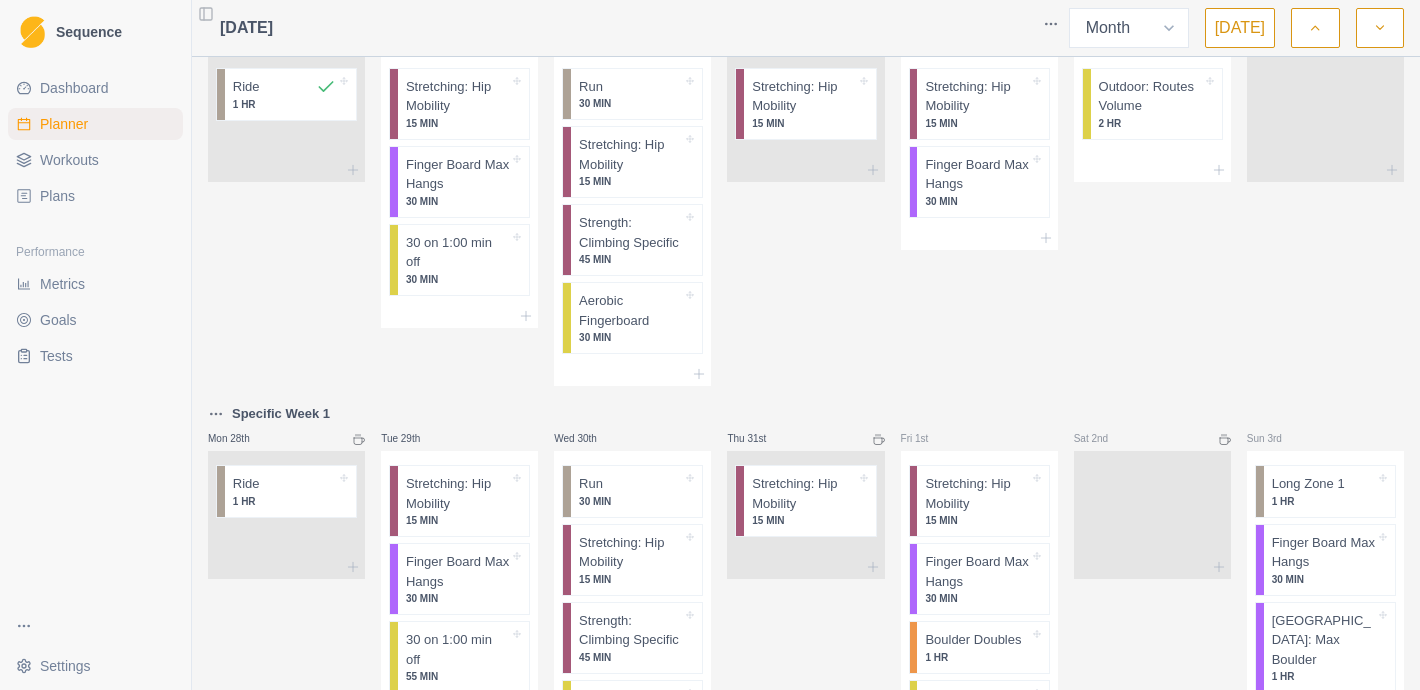 scroll, scrollTop: 1231, scrollLeft: 0, axis: vertical 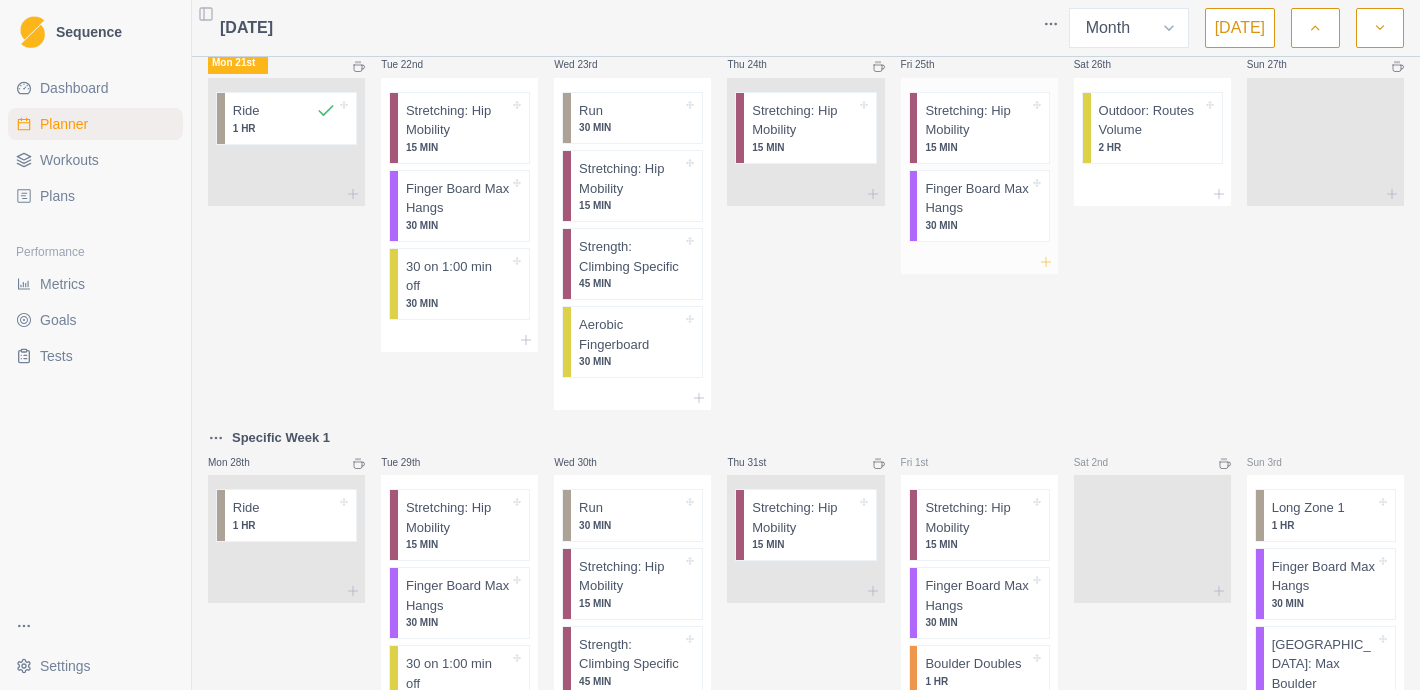 click 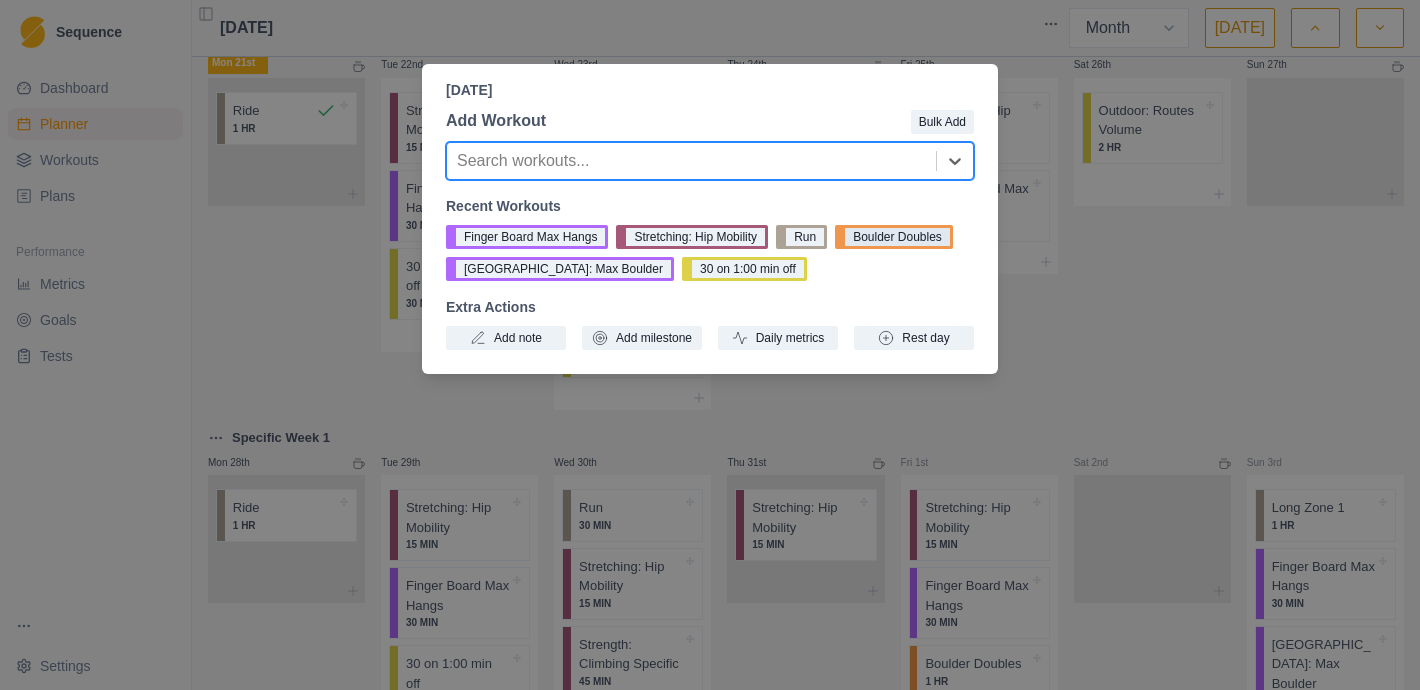 click on "Boulder Doubles" at bounding box center [894, 237] 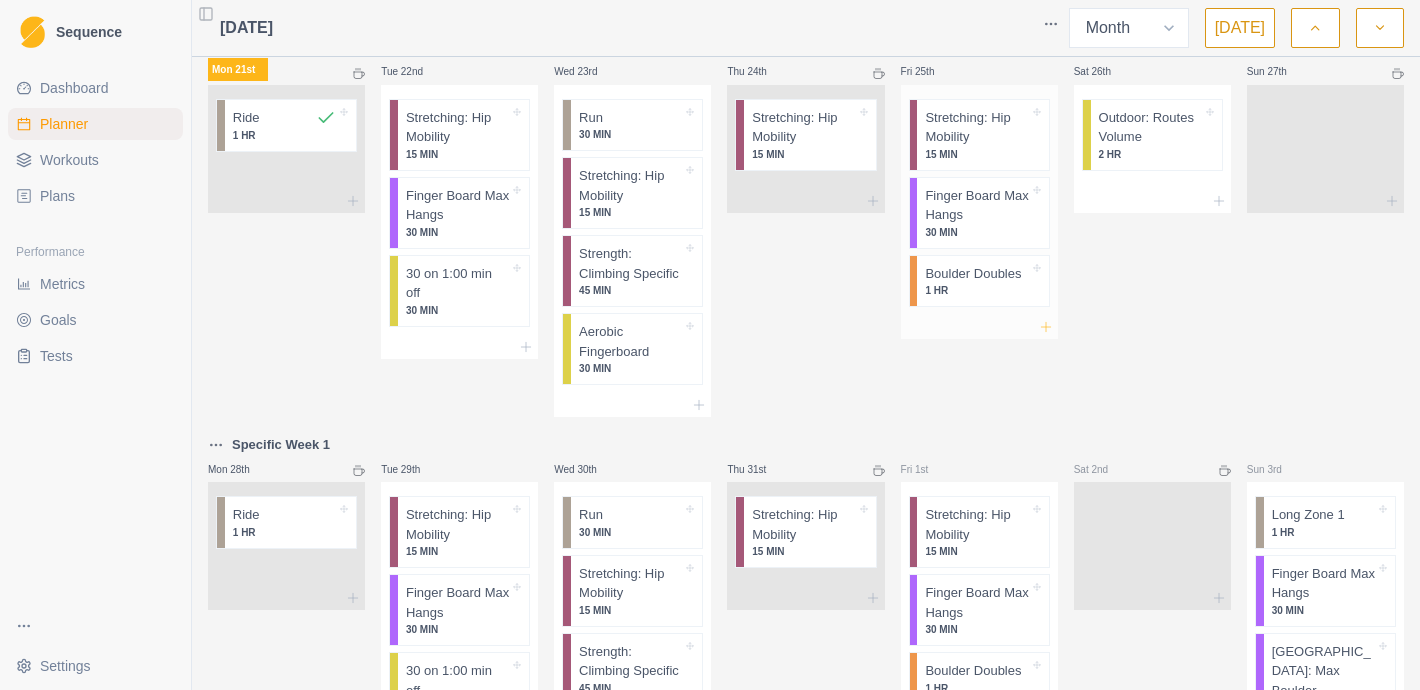 scroll, scrollTop: 1174, scrollLeft: 0, axis: vertical 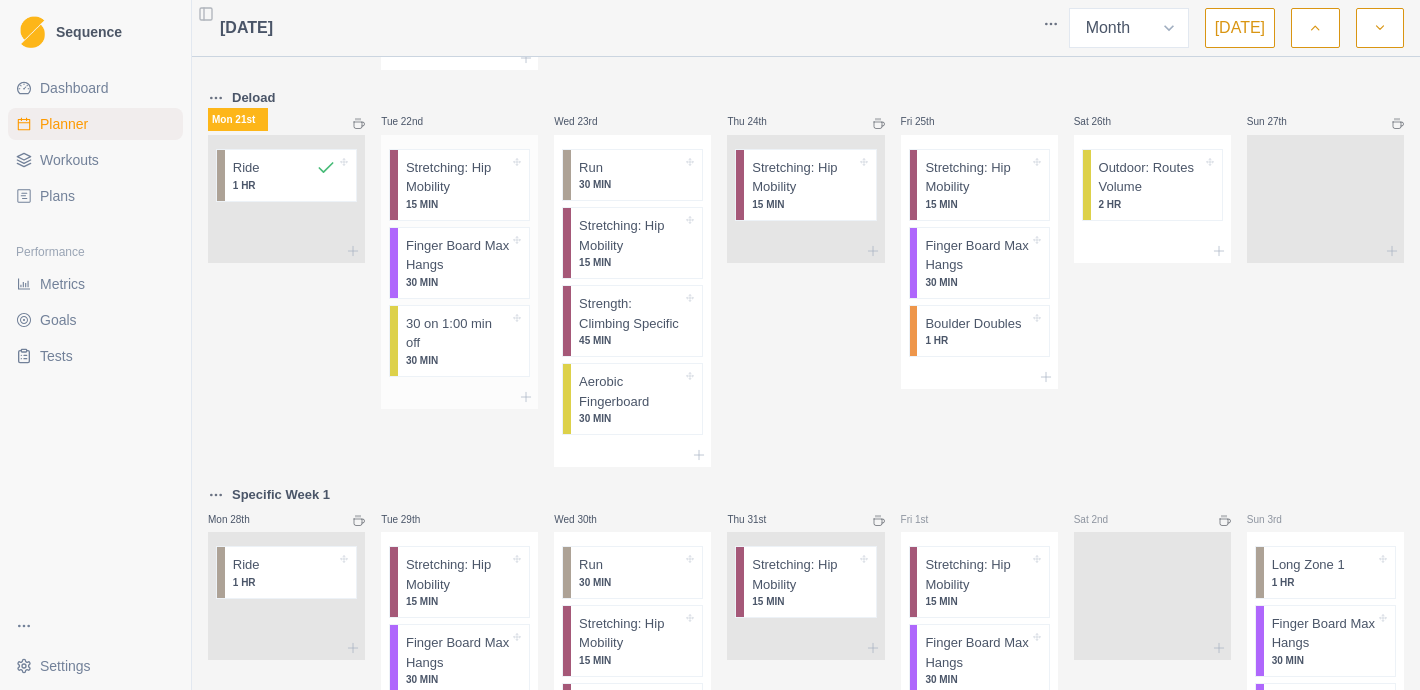 click on "30 on 1:00 min off 30 MIN" at bounding box center (457, 341) 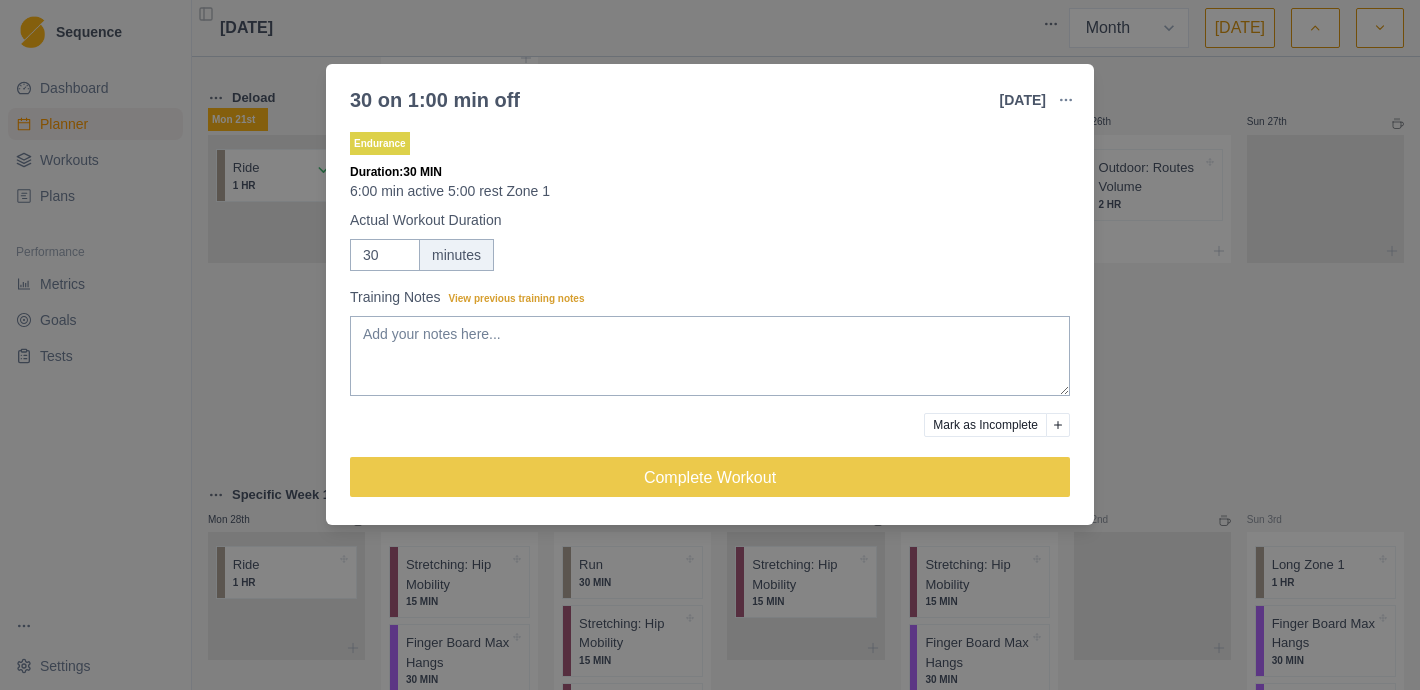 click on "30 on 1:00 min off [DATE] Link To Goal View Workout Metrics Edit Original Workout Reschedule Workout Remove From Schedule Endurance Duration:  30 MIN 6:00 min active 5:00 rest
Zone 1  Actual Workout Duration 30 minutes Training Notes View previous training notes Mark as Incomplete Complete Workout" at bounding box center [710, 345] 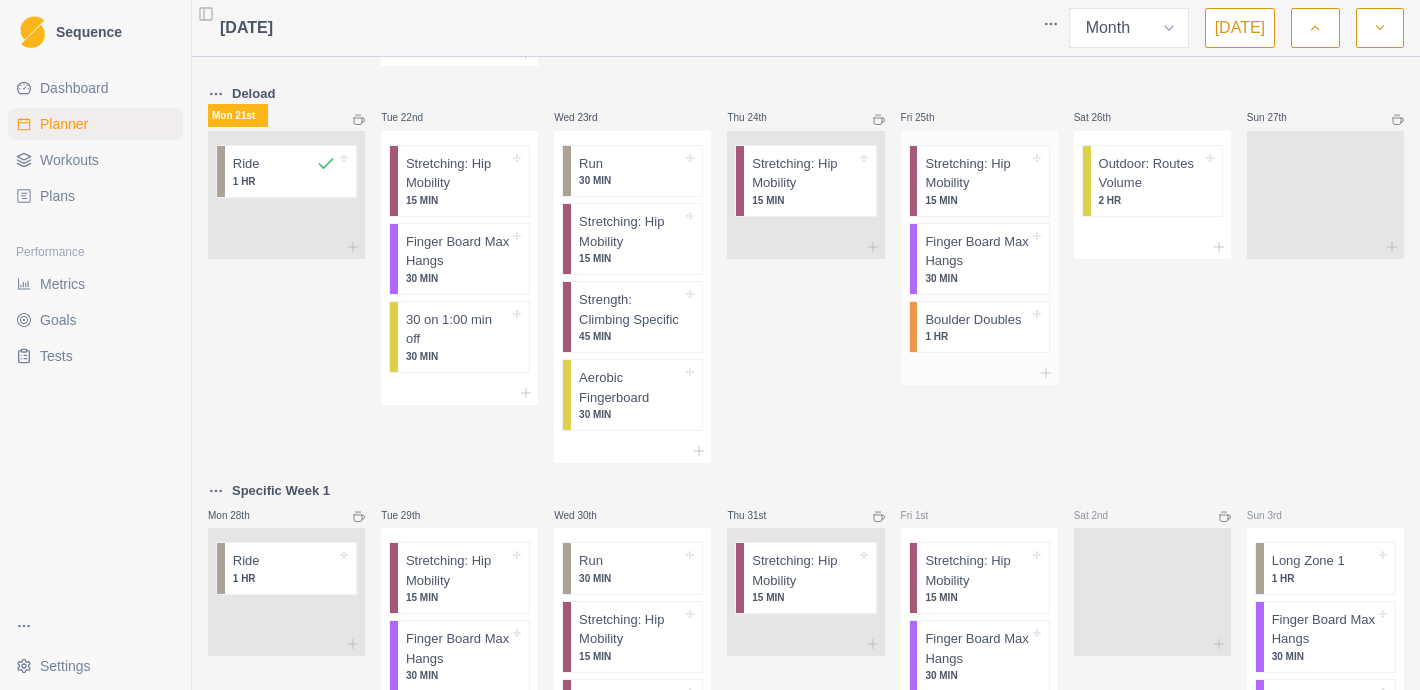 scroll, scrollTop: 1174, scrollLeft: 0, axis: vertical 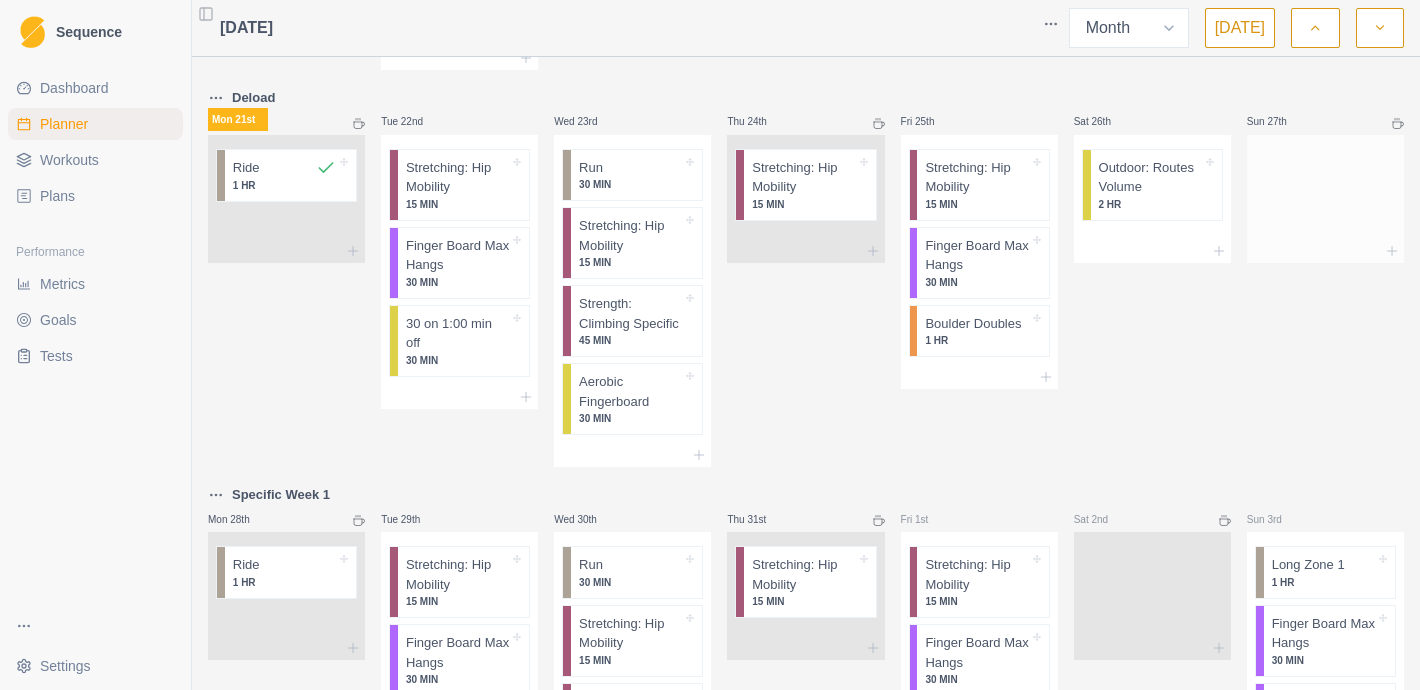 click at bounding box center [1325, 195] 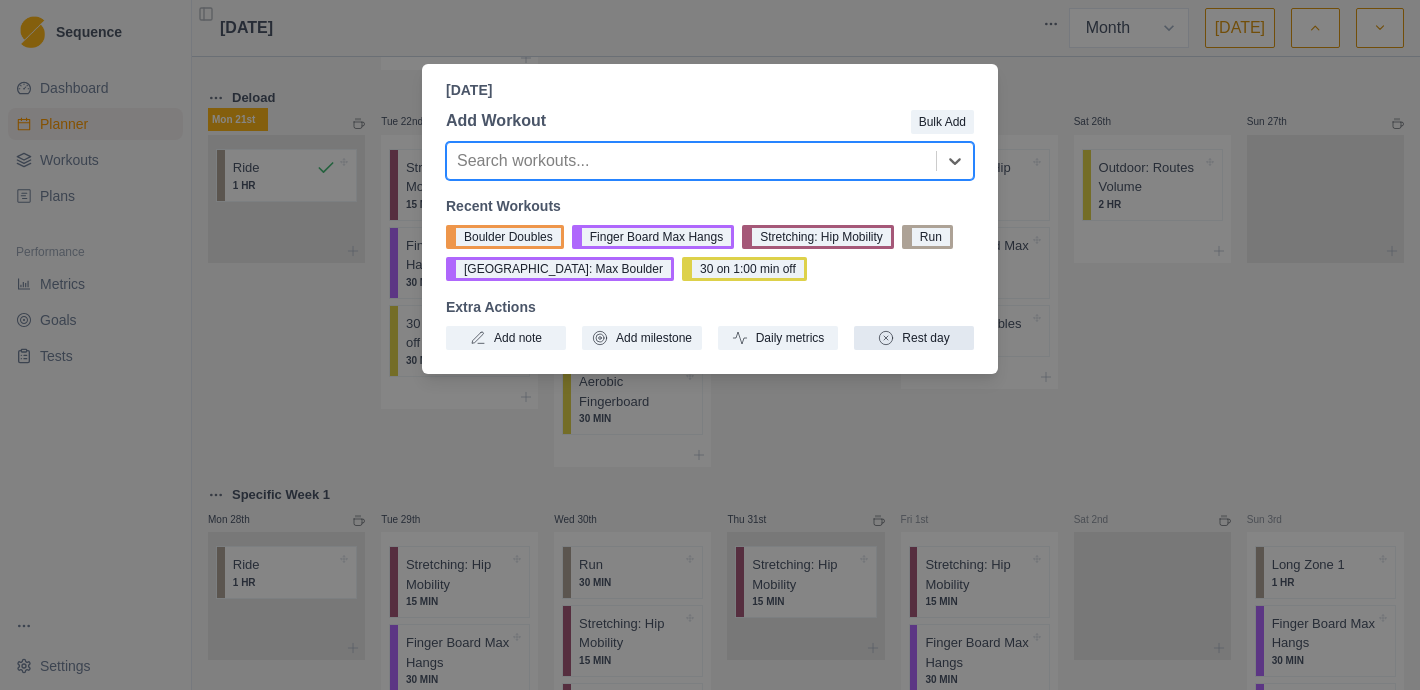 click 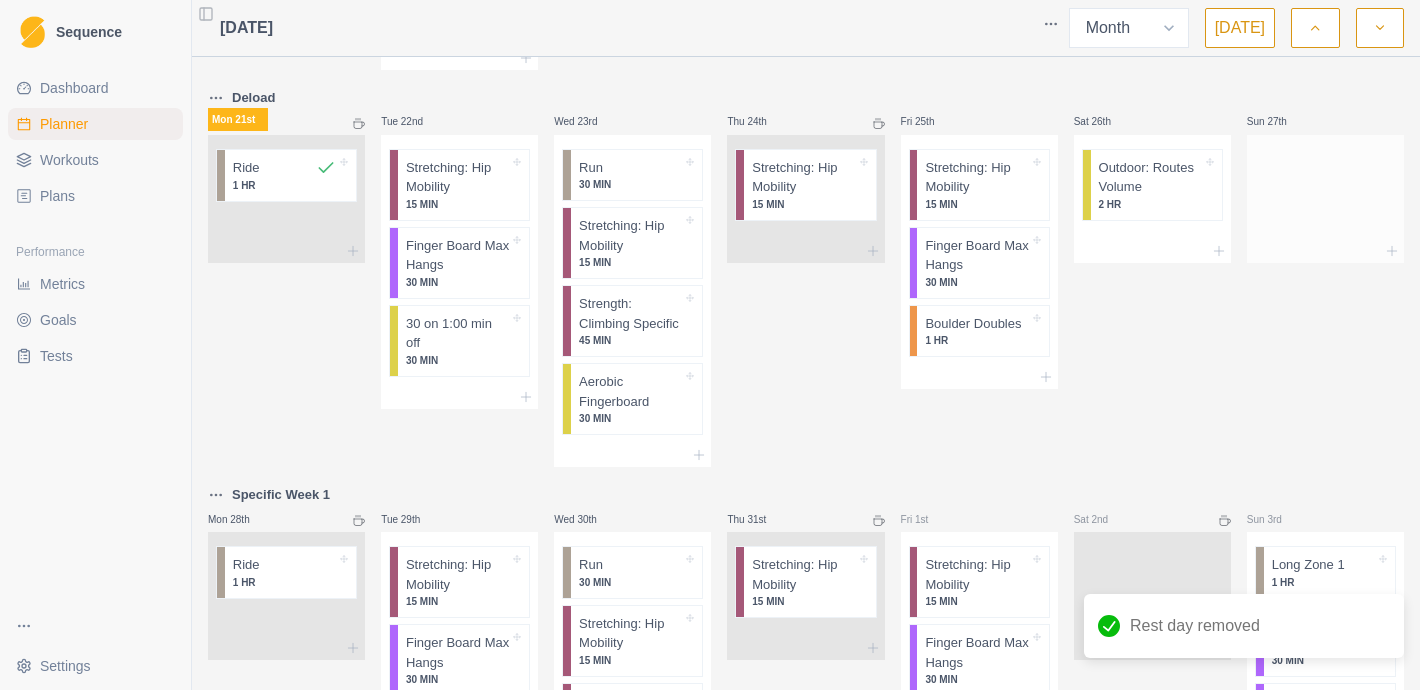 click at bounding box center [1325, 195] 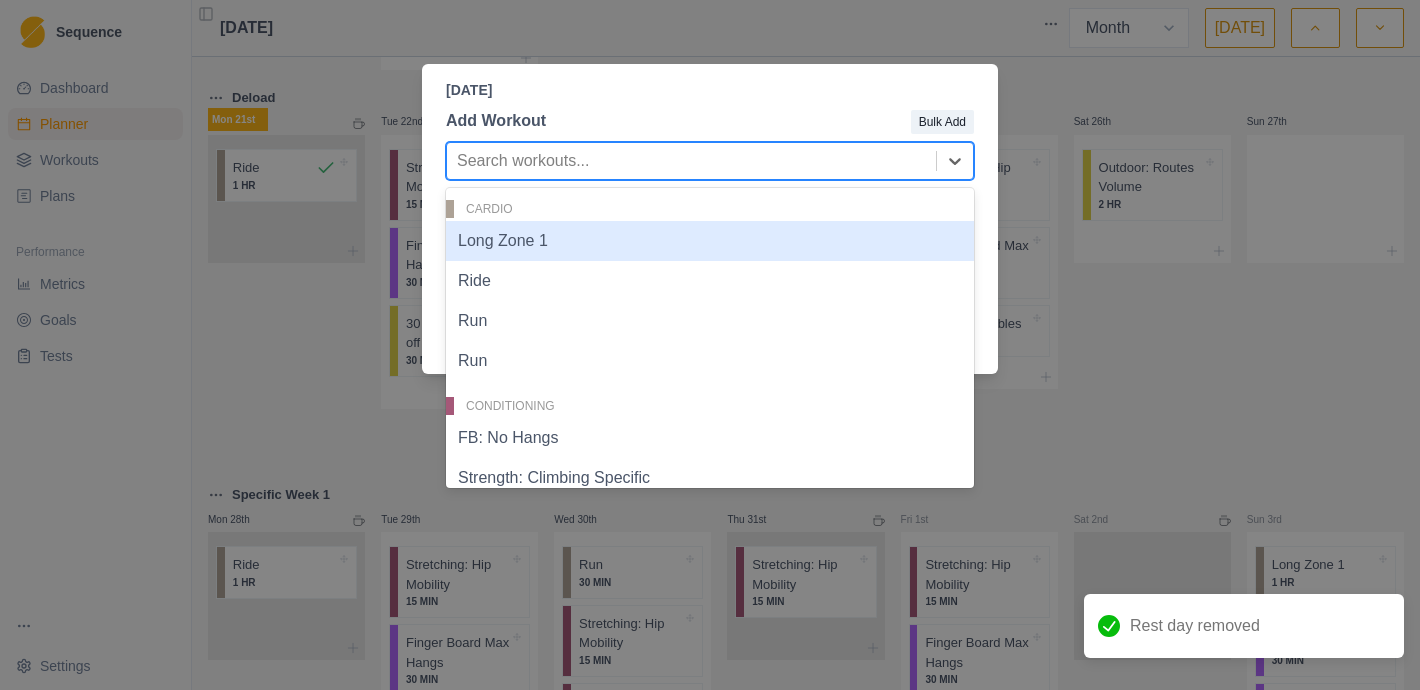 click at bounding box center (691, 161) 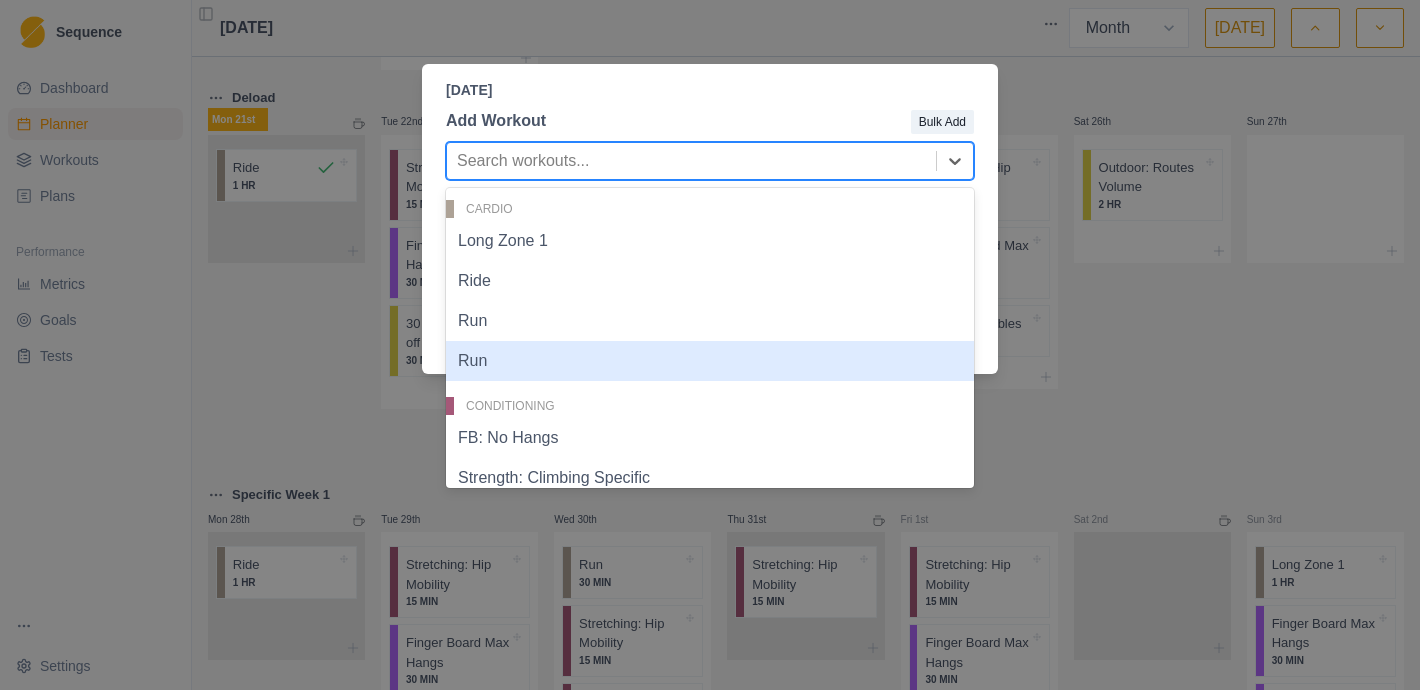 click on "Run" at bounding box center (710, 361) 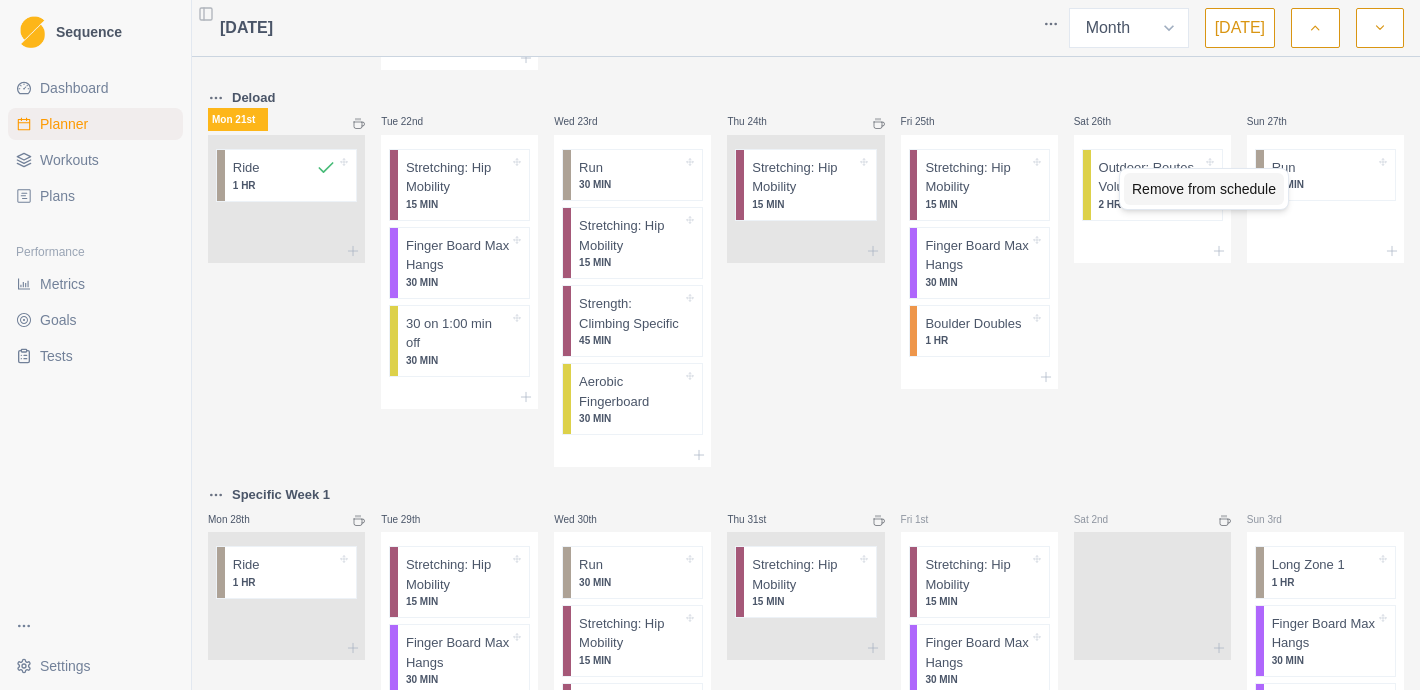 click on "Remove from schedule" at bounding box center [1204, 189] 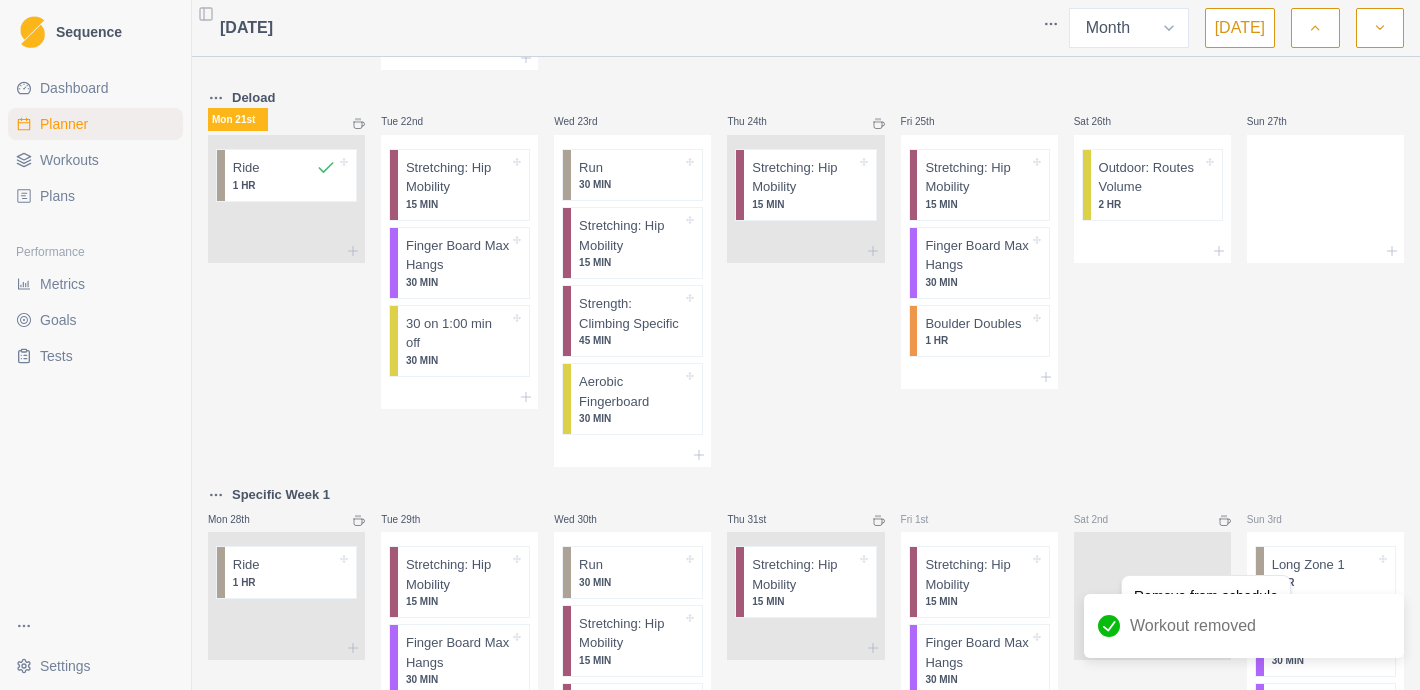 click on "Sequence Dashboard Planner Workouts Plans Performance Metrics Goals Tests Settings Toggle Sidebar [DATE] Week Month [DATE] Base Week 1 Mon 30th Ride 1 HR Aerobic Fingerboard 30 MIN Tue 1st Stretching: Hip Mobility 15 MIN [GEOGRAPHIC_DATA]: Max Boulder 1 HR, 30 MIN Wed 2nd Stretching: Hip Mobility 15 MIN Run 30 MIN Strength: Climbing Specific 45 MIN Aerobic Fingerboard 30 MIN Thu 3rd Stretching: Hip Mobility 15 MIN Fri 4th Stretching: Hip Mobility 15 MIN Sat 5th Finger Board Max Hangs 30 MIN Boulder: Max Boulder 1 HR Sun 6th Long Zone 1 1 HR 30 on 1:00 min off 35 MIN Base Week 2 Mon 7th Ride 1 HR Tue 8th Stretching: Hip Mobility 15 MIN Finger Board Max Hangs 30 MIN Boulder: Max Boulder 1 HR Wed 9th Stretching: Hip Mobility 15 MIN Run 30 MIN Strength: Climbing Specific 45 MIN Aerobic Fingerboard 30 MIN Thu 10th Stretching: Hip Mobility 15 MIN Fri 11th Stretching: Hip Mobility 15 MIN Sat 12th 30 on 1:00 min off 45 [PERSON_NAME] 13th Long Zone 1 1 HR Finger Board Max Hangs 30 MIN [GEOGRAPHIC_DATA]: Freestyle 1 HR Ride" at bounding box center (710, 345) 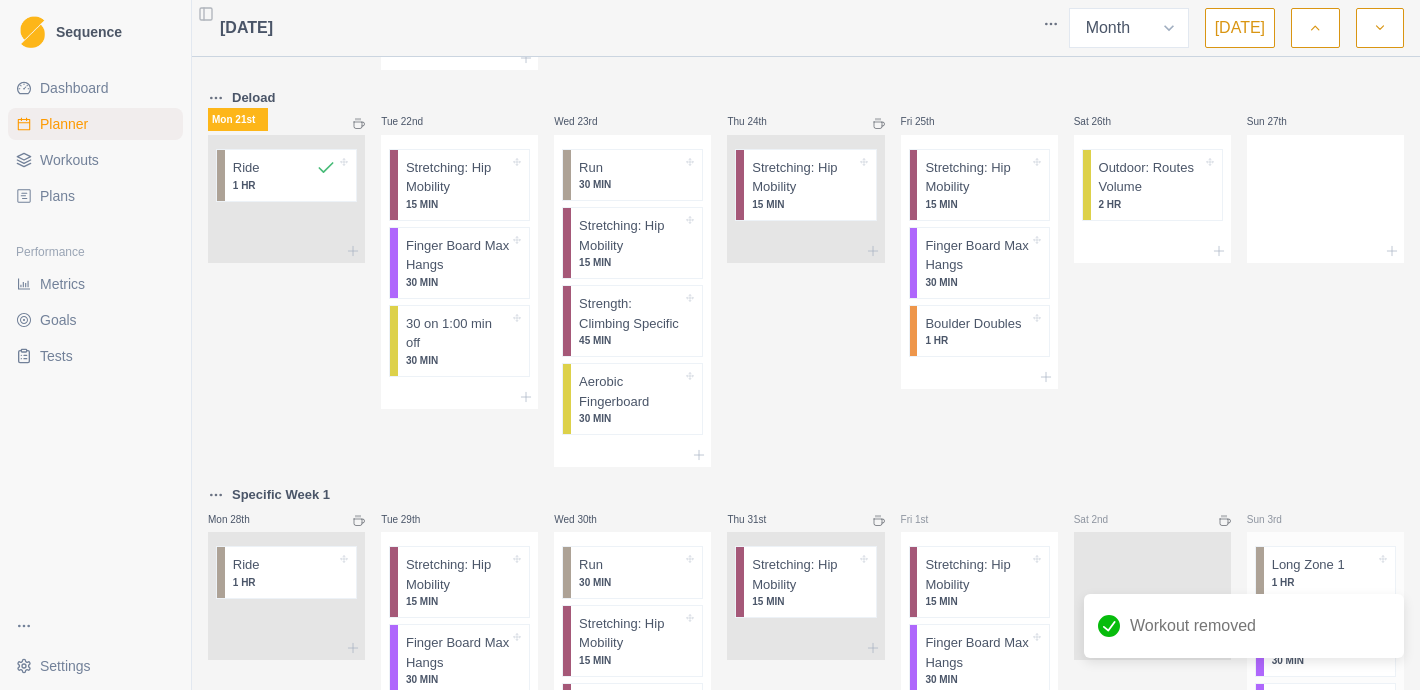 click on "Long Zone 1" at bounding box center [1308, 565] 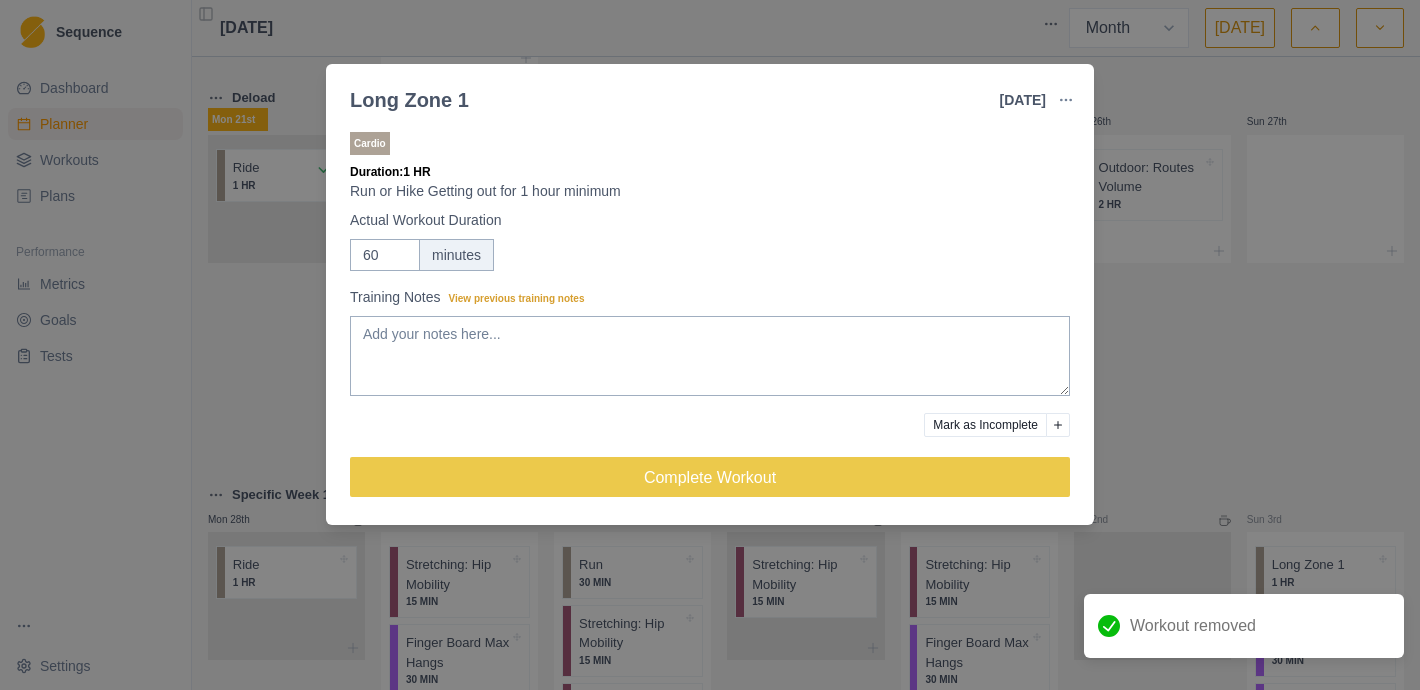 click on "Long Zone 1 [DATE] Link To Goal View Workout Metrics Edit Original Workout Reschedule Workout Remove From Schedule Cardio Duration:  1 HR Run or Hike Getting out for 1 hour minimum  Actual Workout Duration 60 minutes Training Notes View previous training notes Mark as Incomplete Complete Workout" at bounding box center [710, 345] 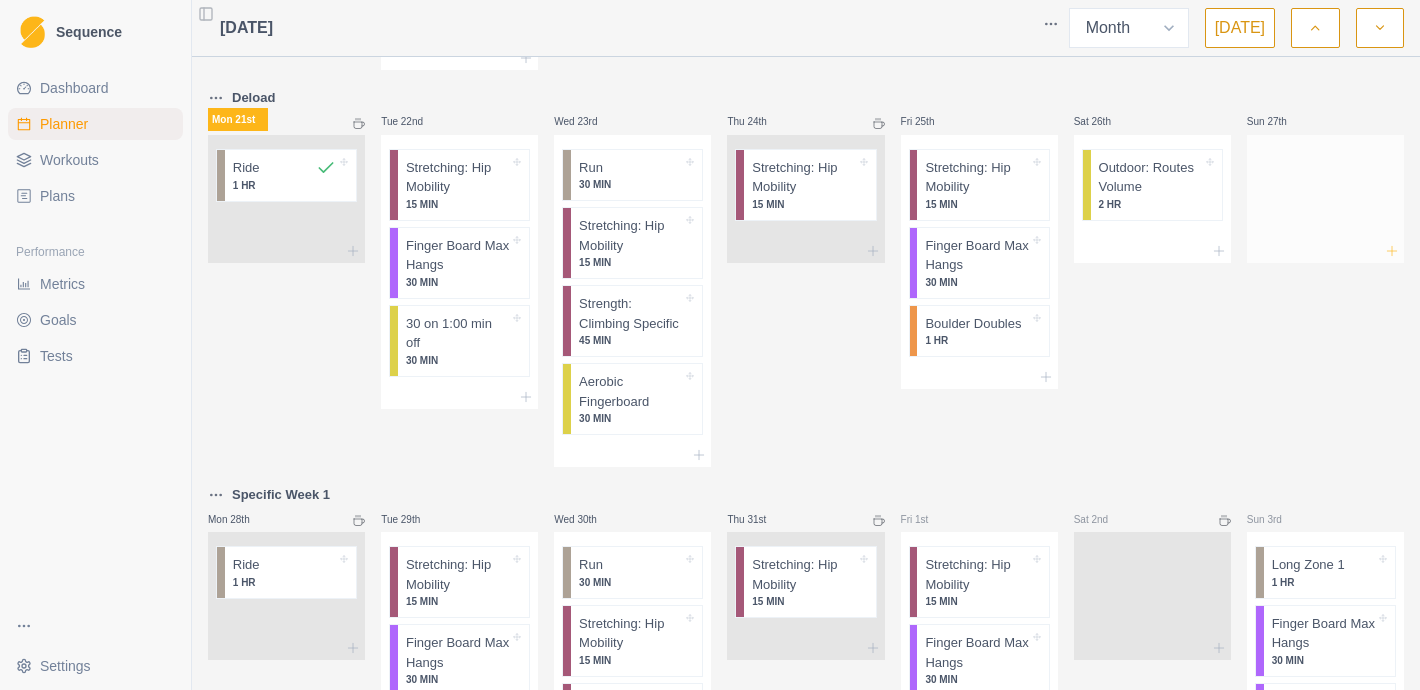 click 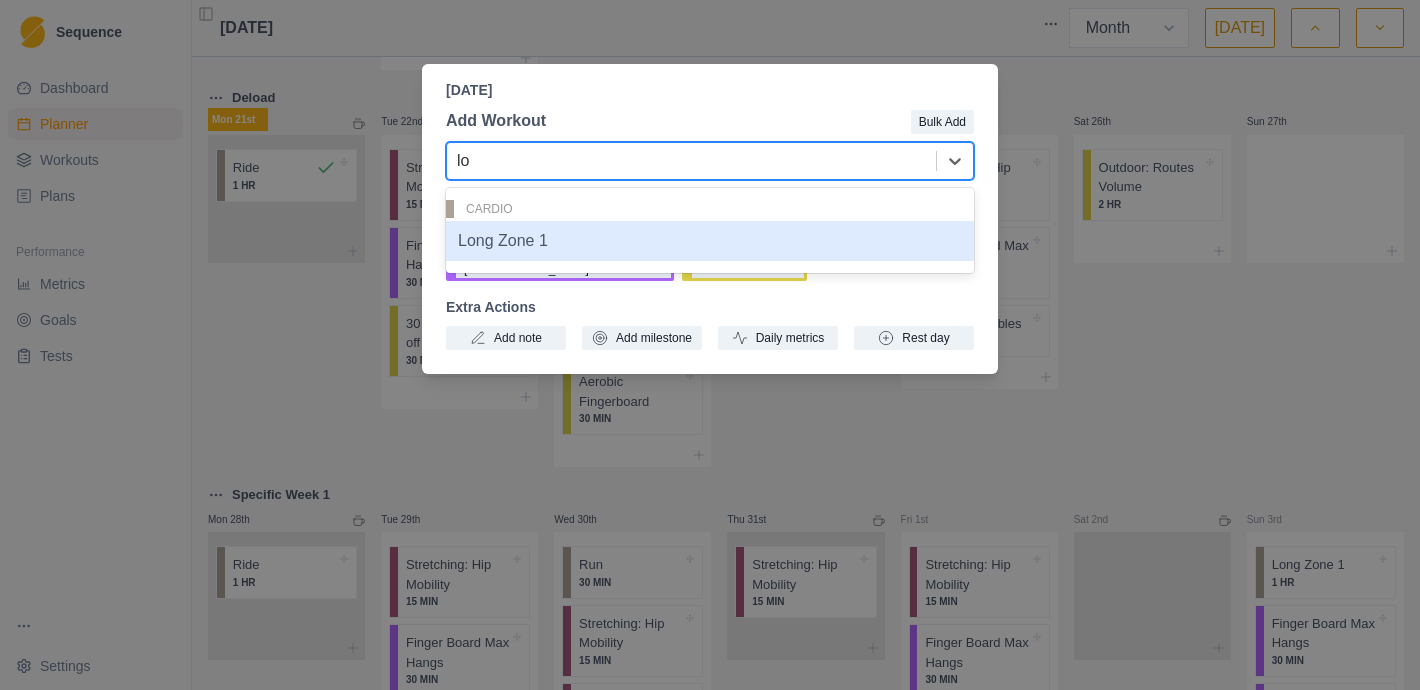 type on "lon" 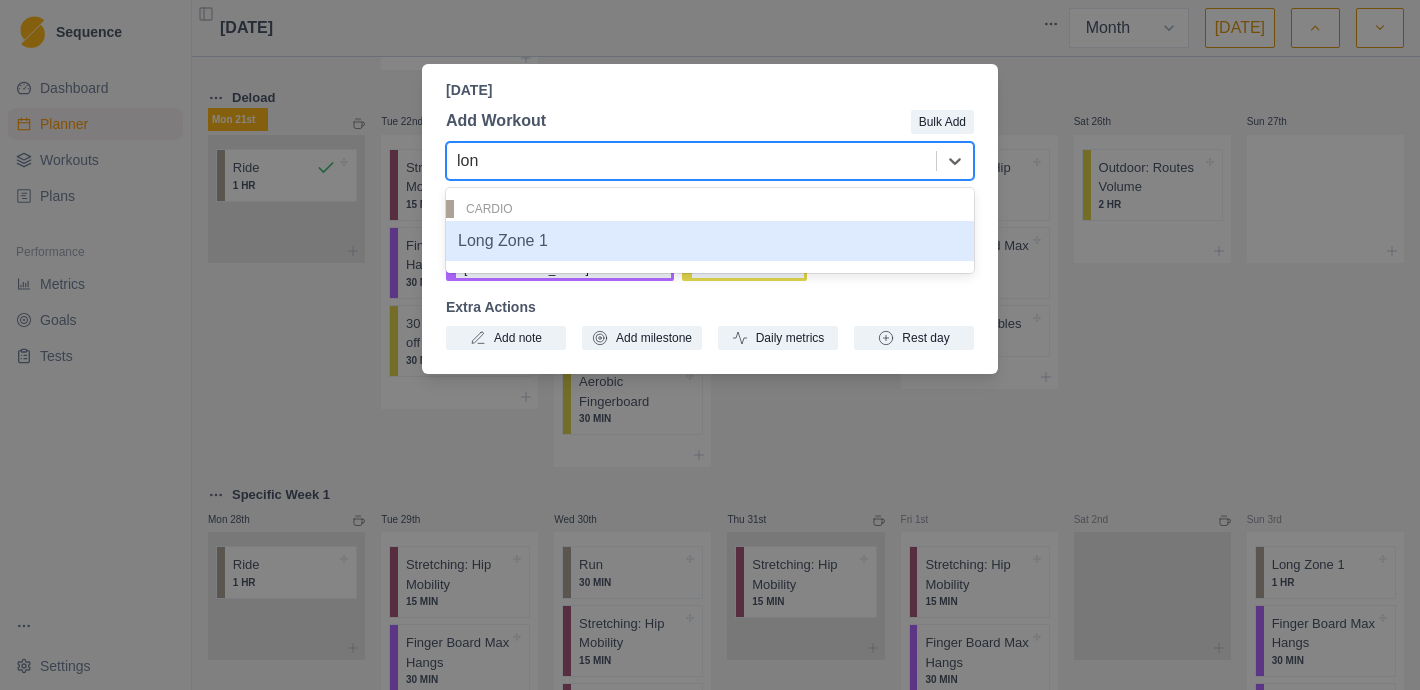click on "Long Zone 1" at bounding box center (710, 241) 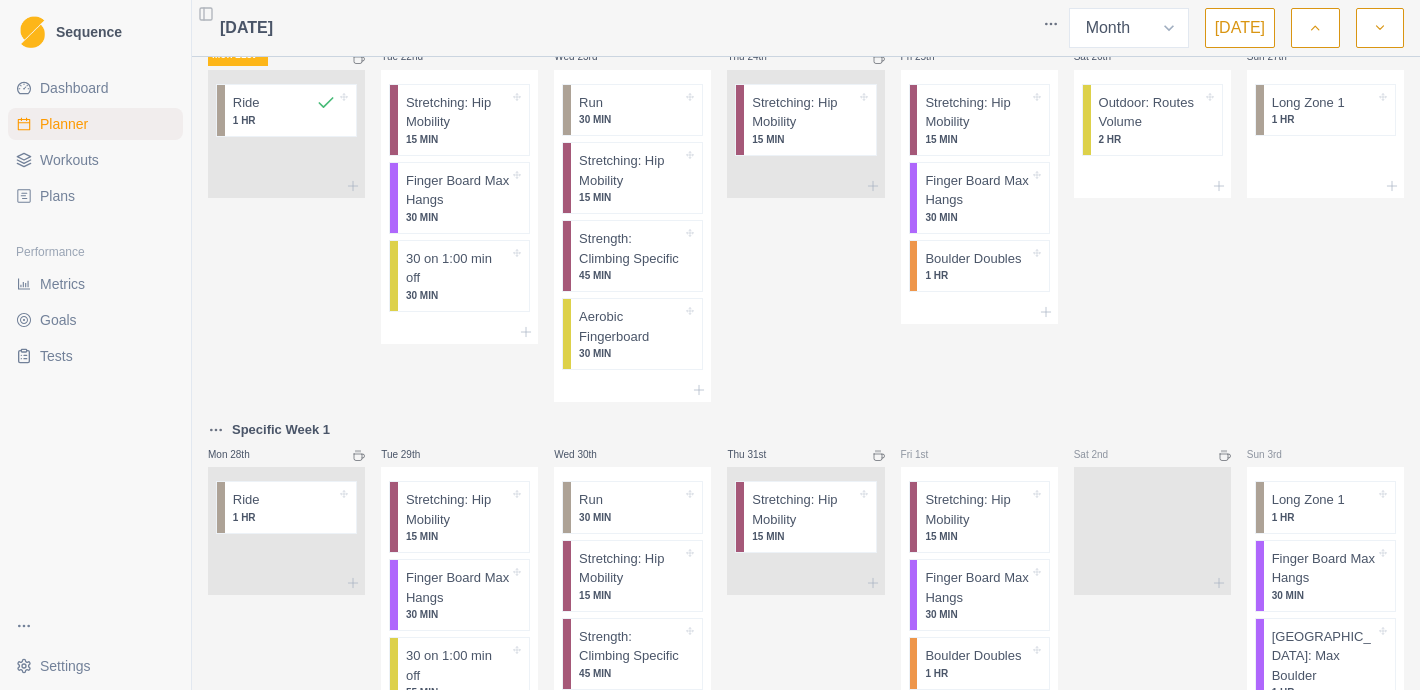 scroll, scrollTop: 1204, scrollLeft: 0, axis: vertical 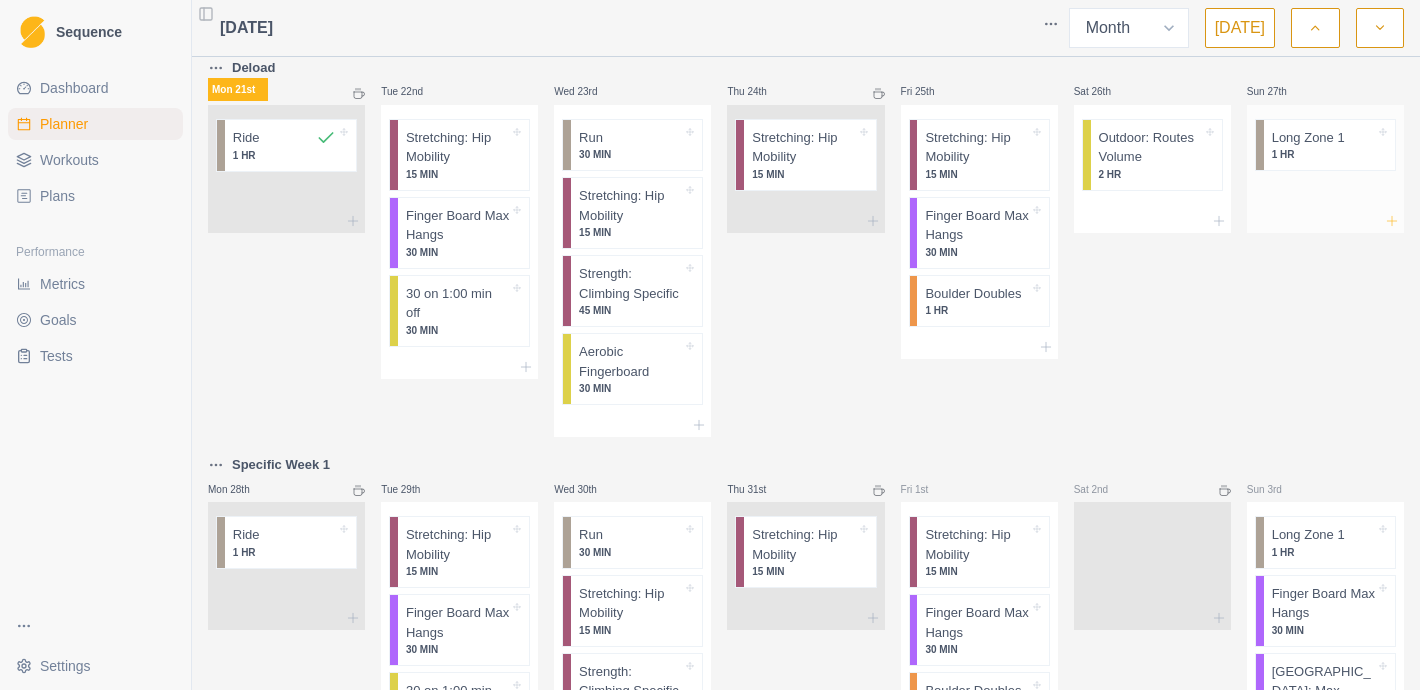 click 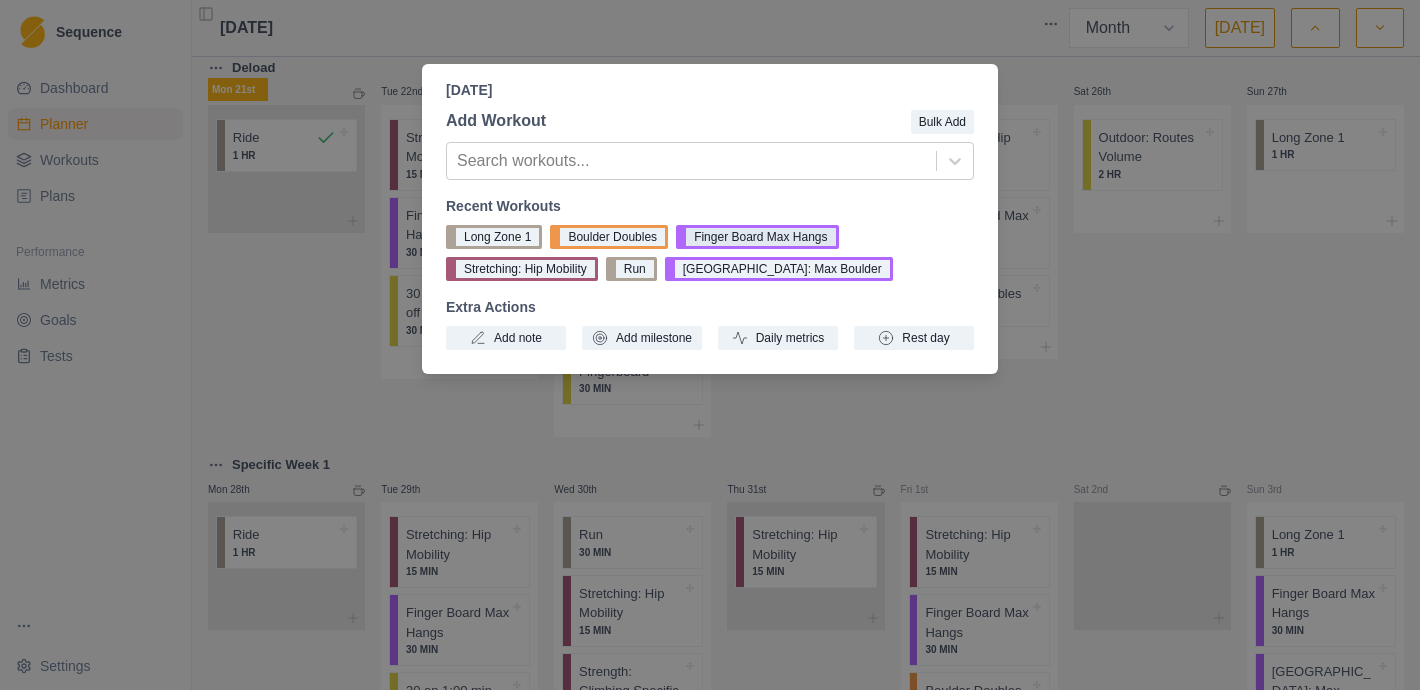 click on "Finger Board Max Hangs" at bounding box center (757, 237) 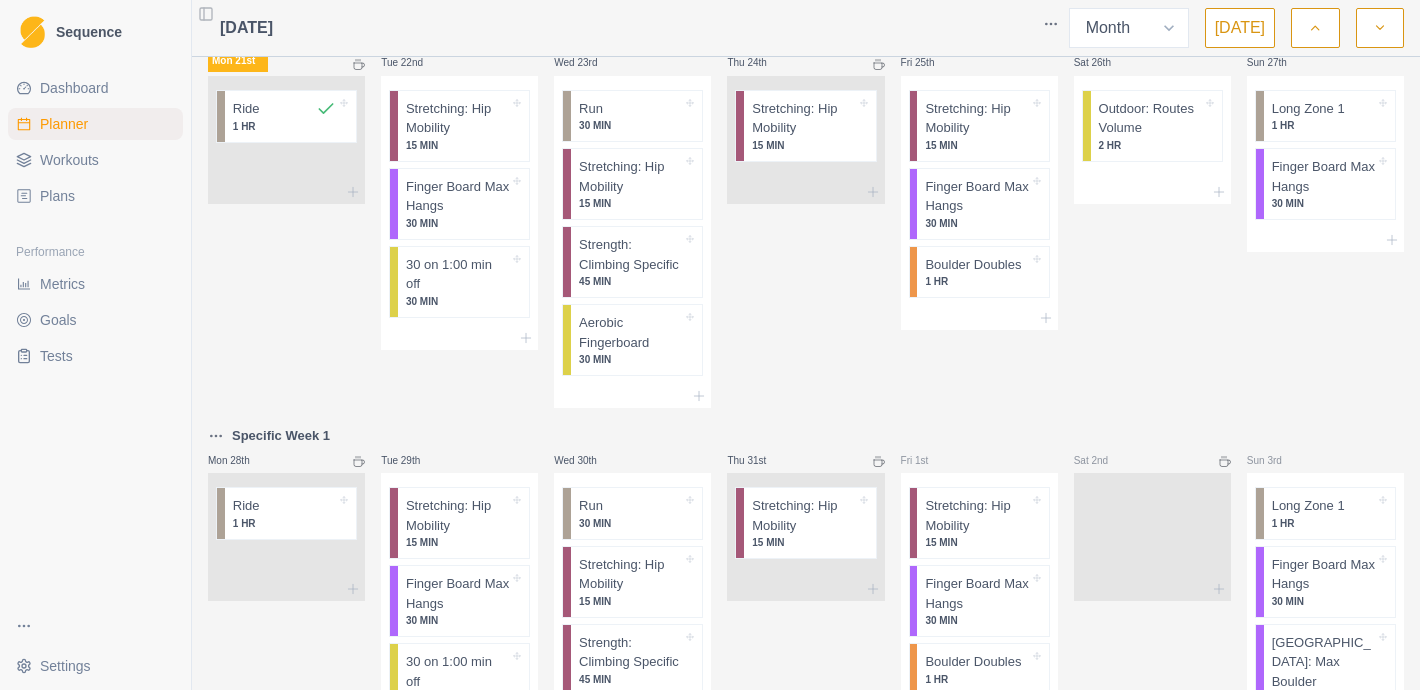 scroll, scrollTop: 1226, scrollLeft: 0, axis: vertical 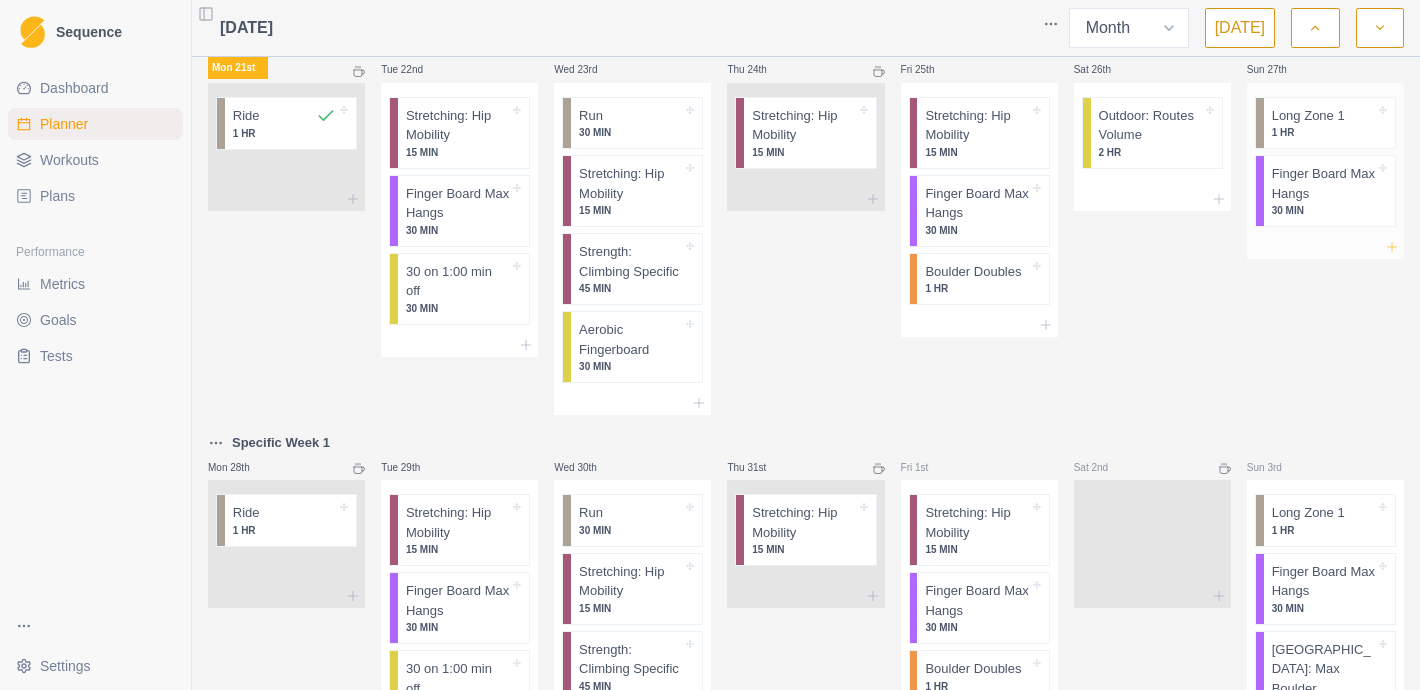 click 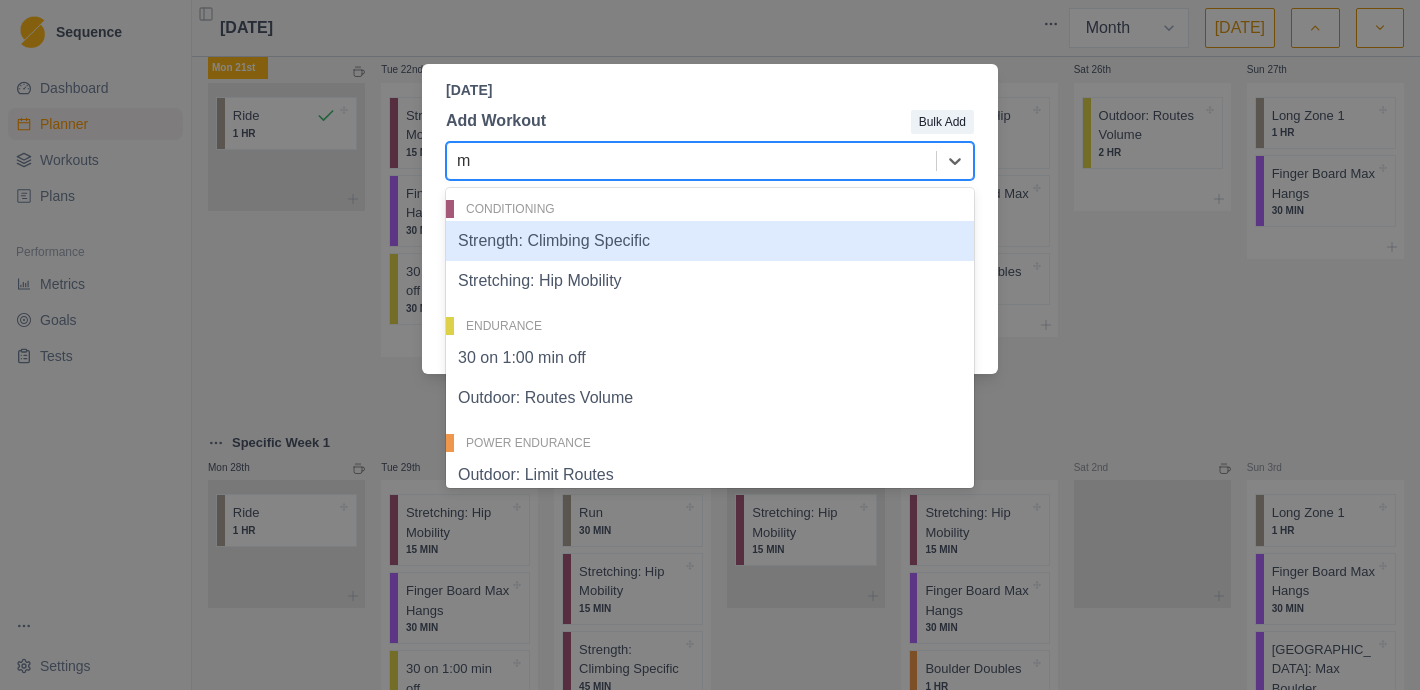 type on "ma" 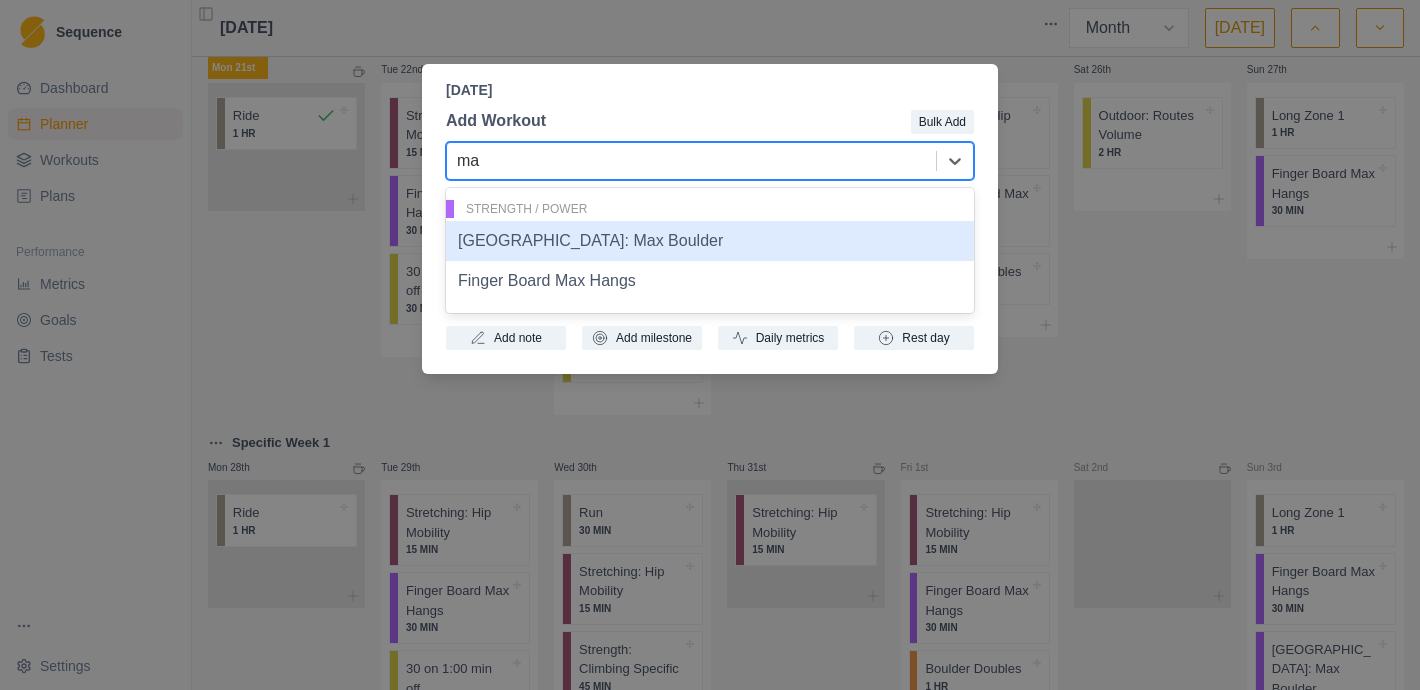 click on "[GEOGRAPHIC_DATA]: Max Boulder" at bounding box center [710, 241] 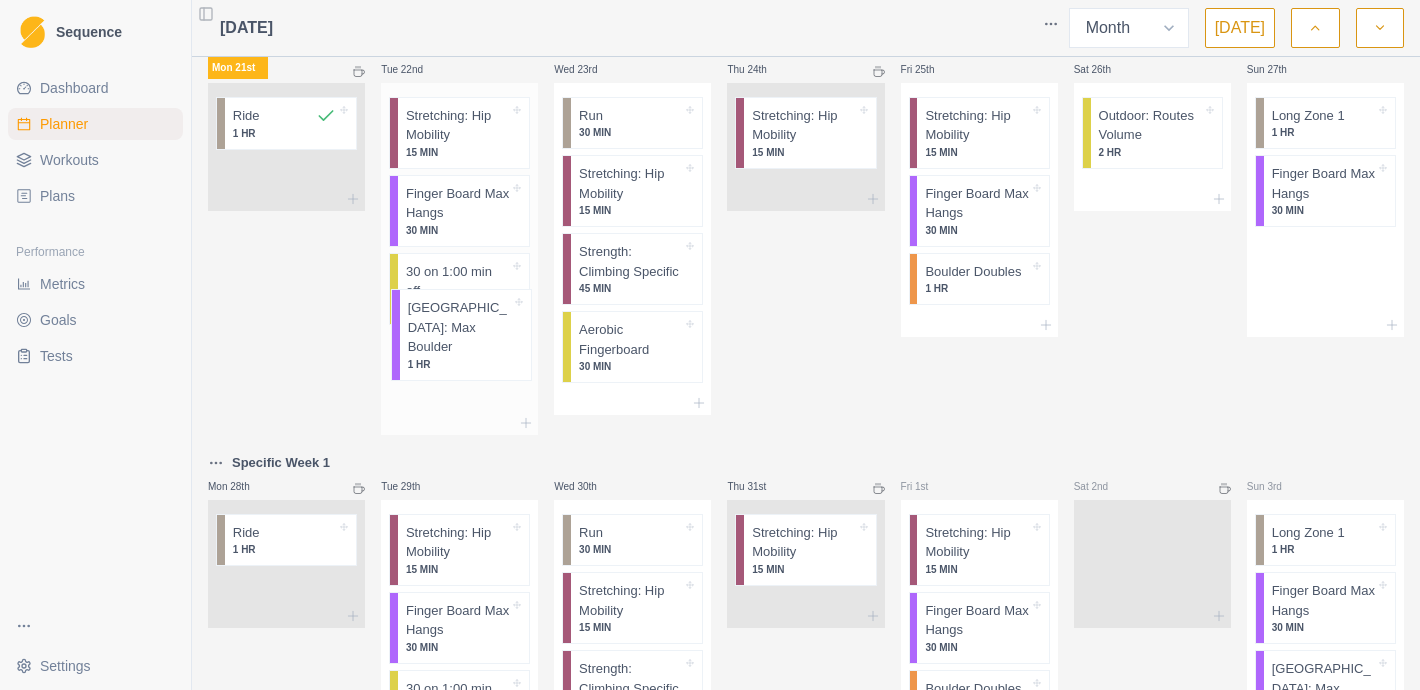 drag, startPoint x: 1314, startPoint y: 246, endPoint x: 428, endPoint y: 323, distance: 889.33966 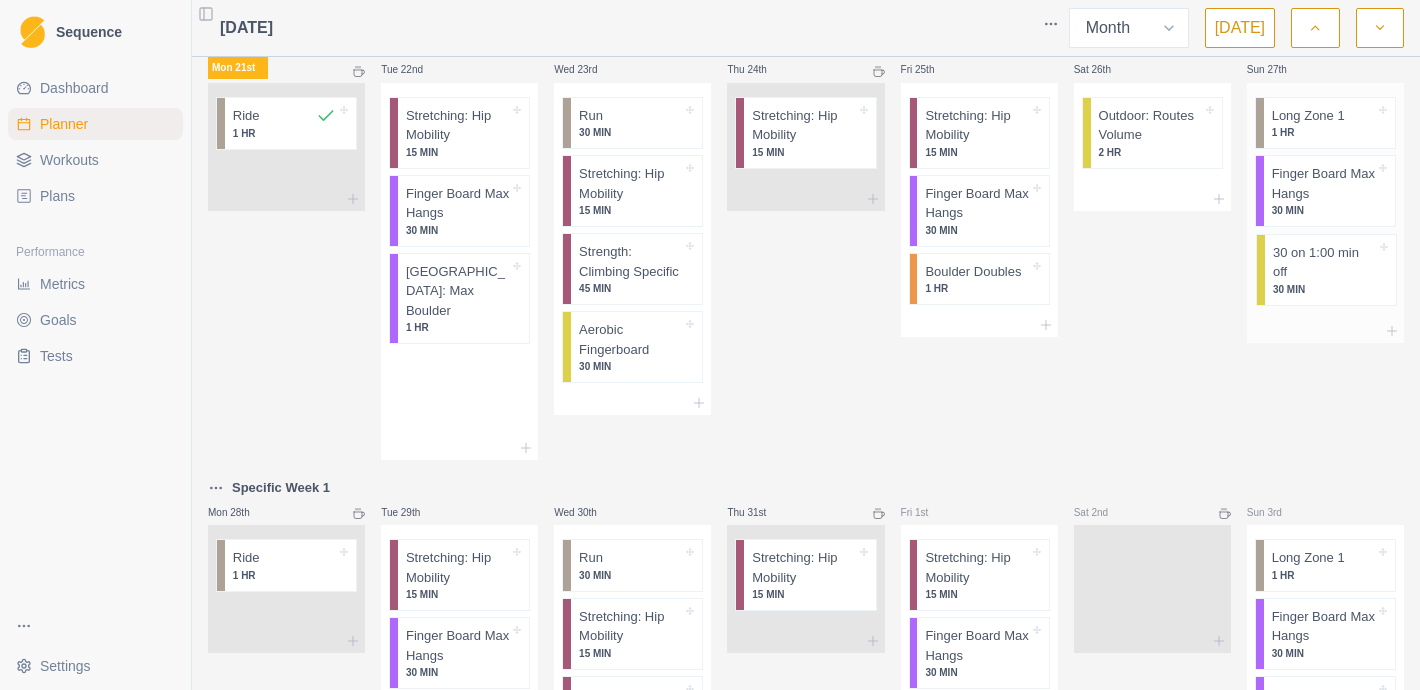 drag, startPoint x: 460, startPoint y: 273, endPoint x: 1333, endPoint y: 274, distance: 873.00055 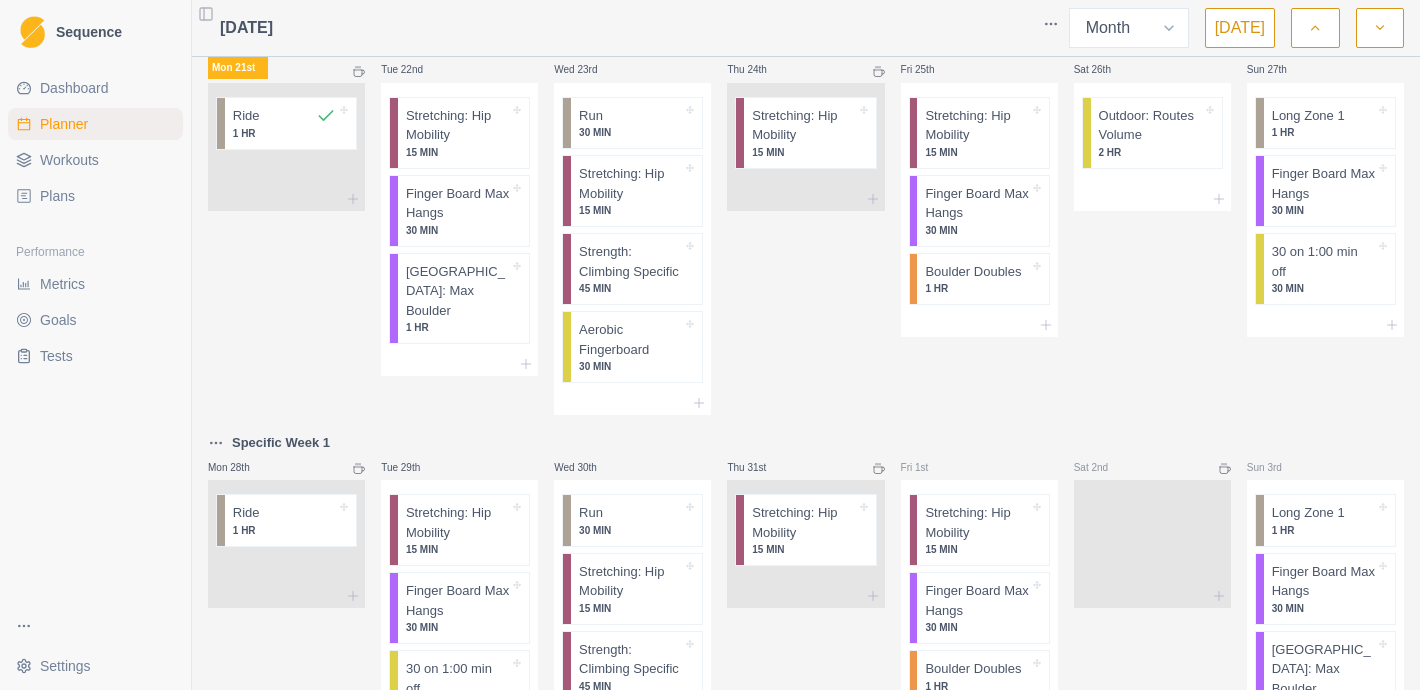 click on "Sat 26th Outdoor: Routes Volume 2 HR" at bounding box center [1152, 225] 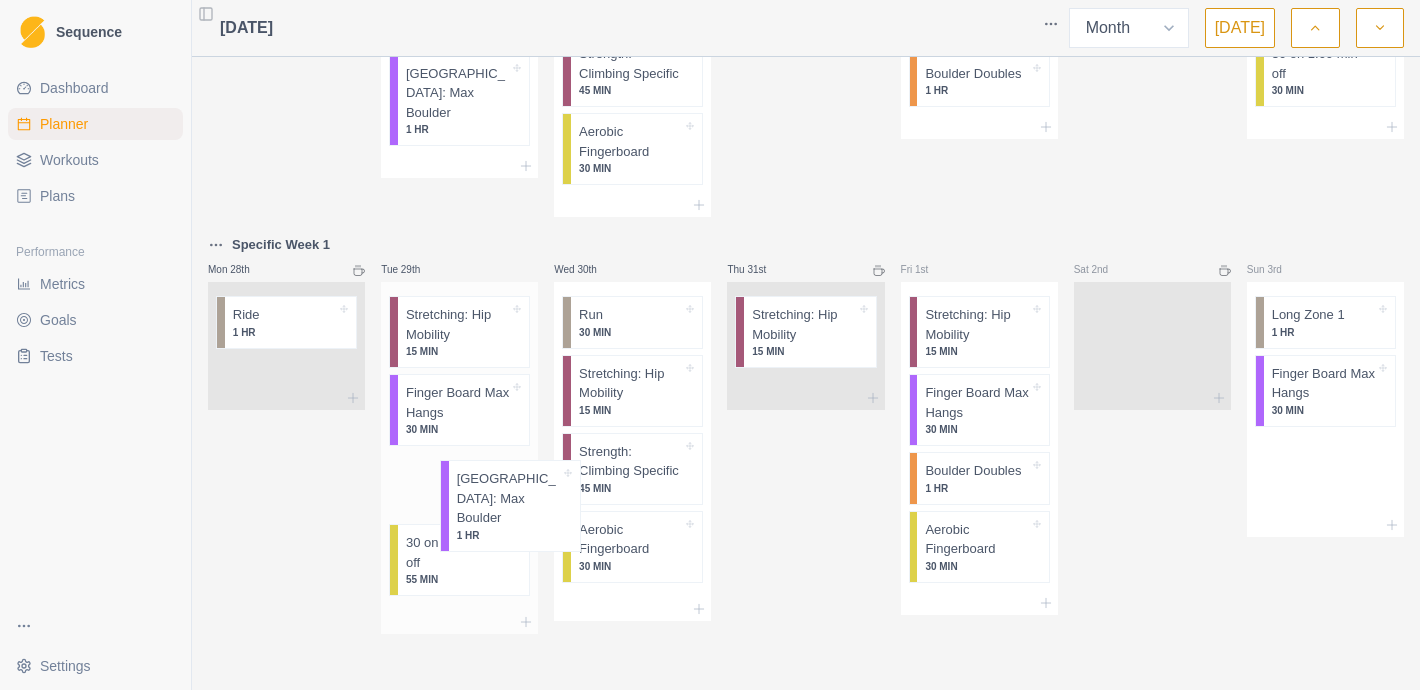 scroll, scrollTop: 1425, scrollLeft: 0, axis: vertical 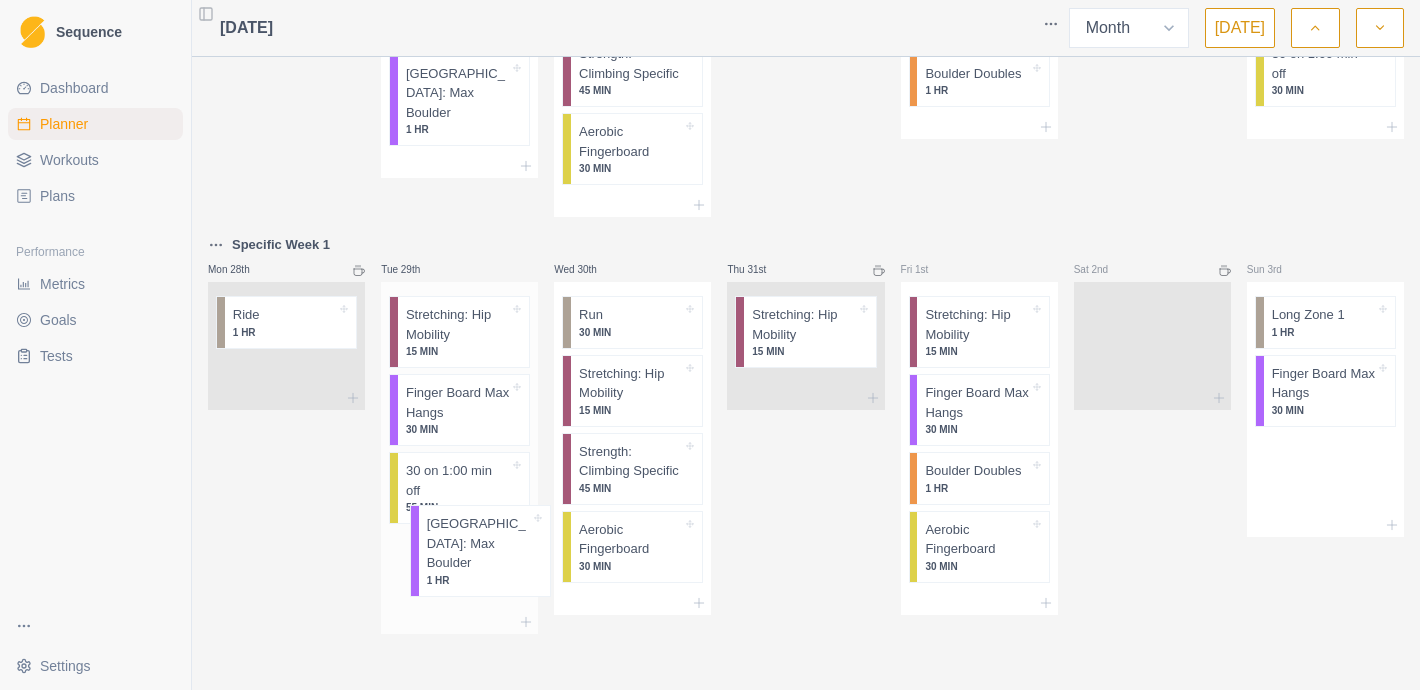 drag, startPoint x: 1293, startPoint y: 485, endPoint x: 442, endPoint y: 561, distance: 854.3869 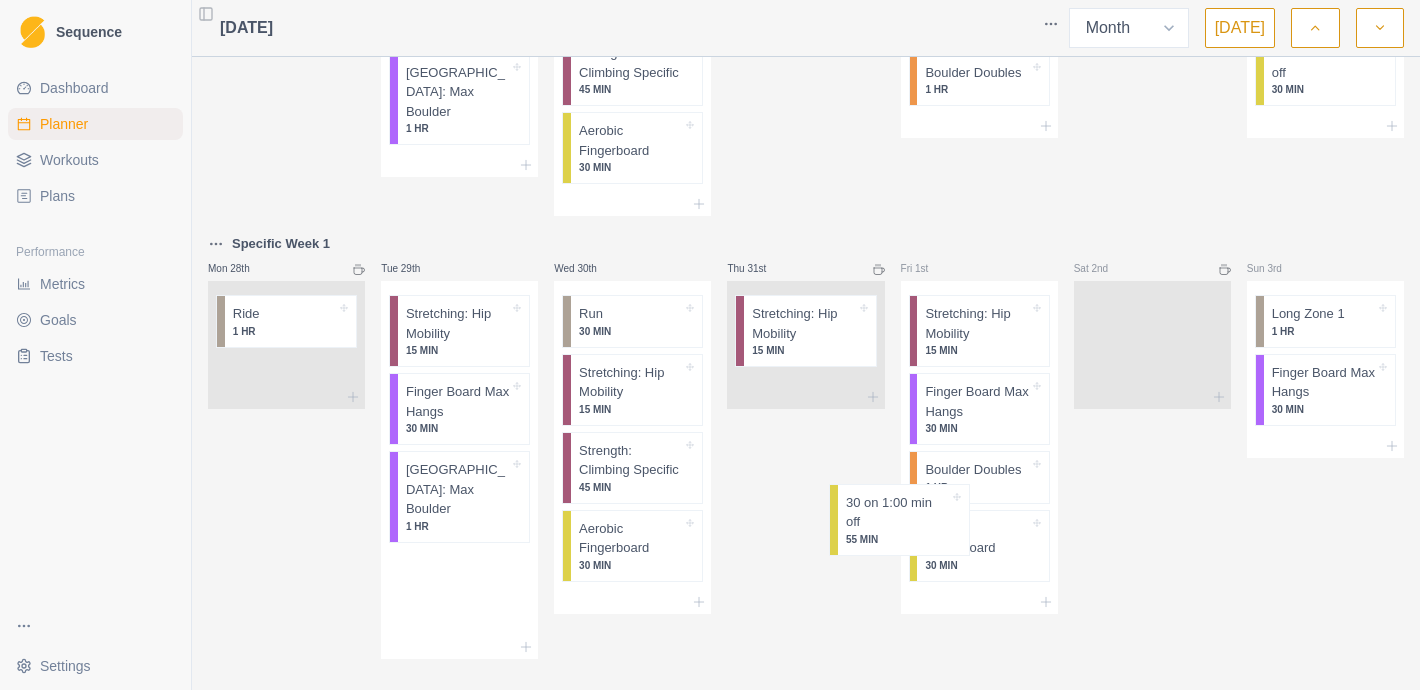scroll, scrollTop: 1426, scrollLeft: 0, axis: vertical 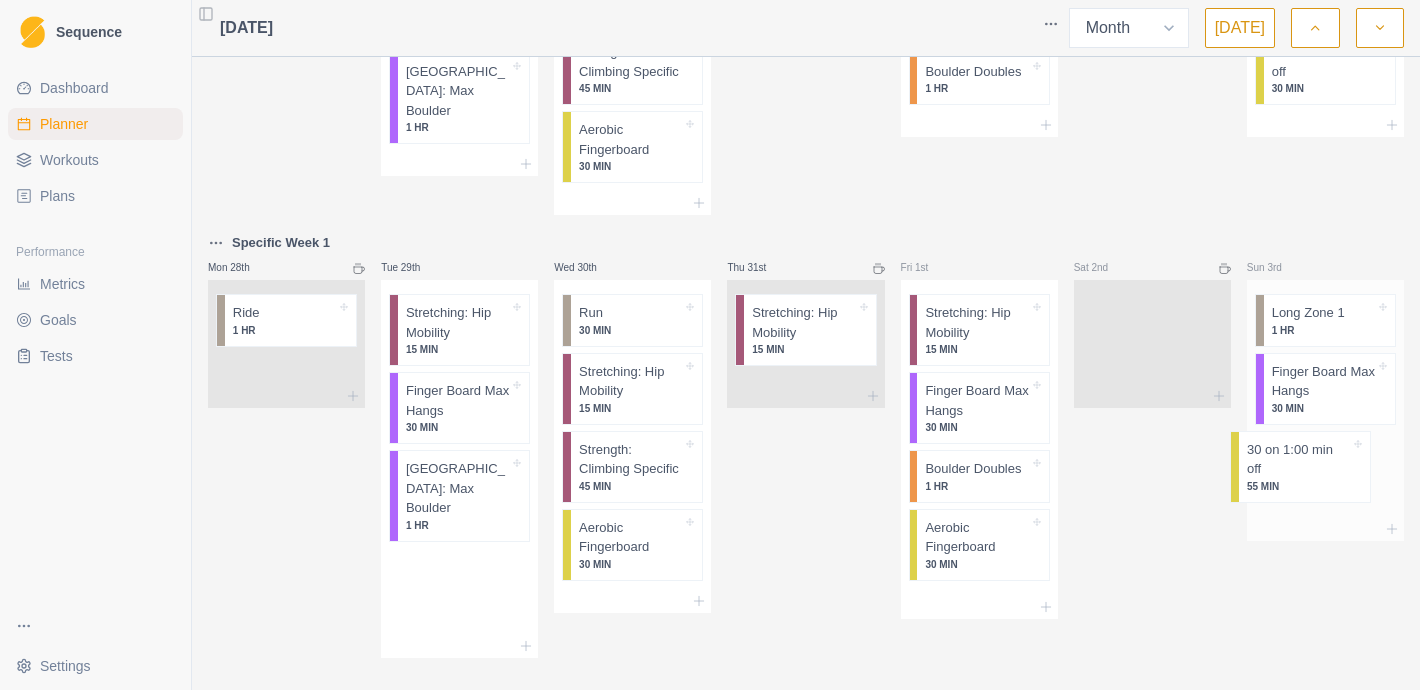 drag, startPoint x: 444, startPoint y: 474, endPoint x: 1294, endPoint y: 451, distance: 850.3111 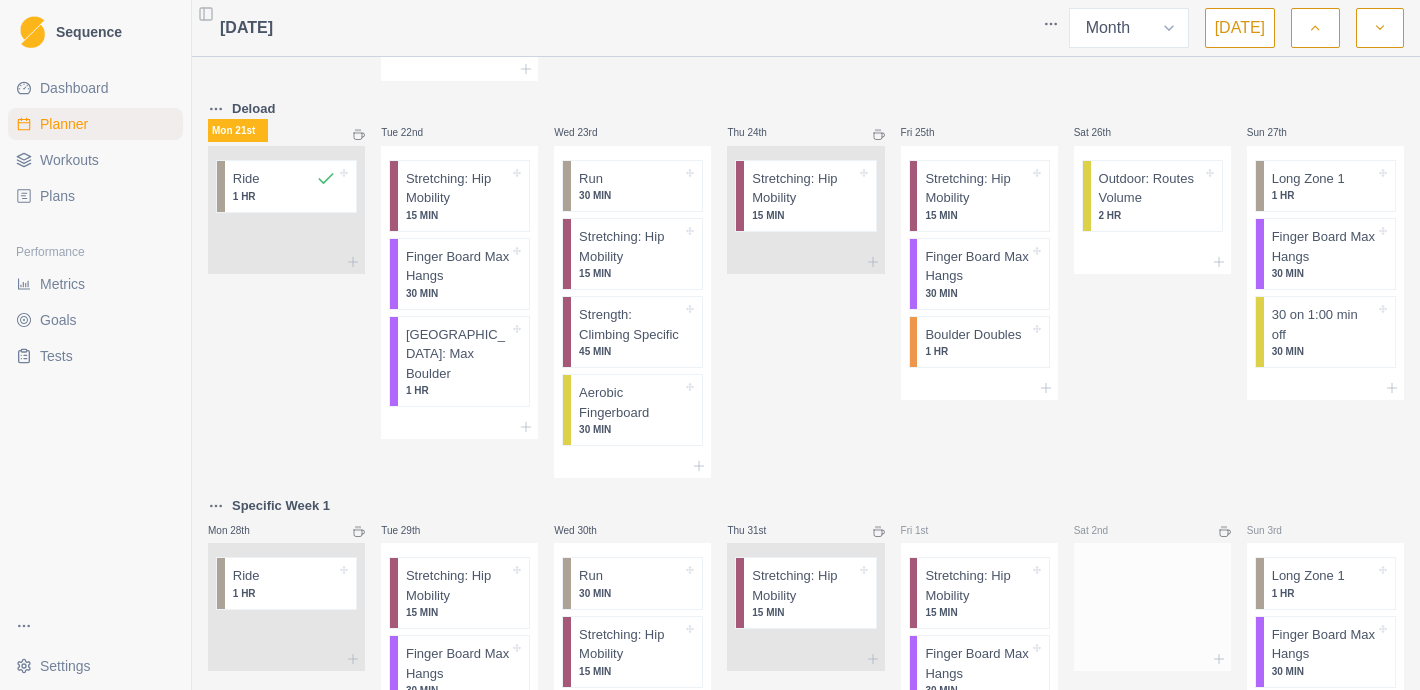 scroll, scrollTop: 1004, scrollLeft: 0, axis: vertical 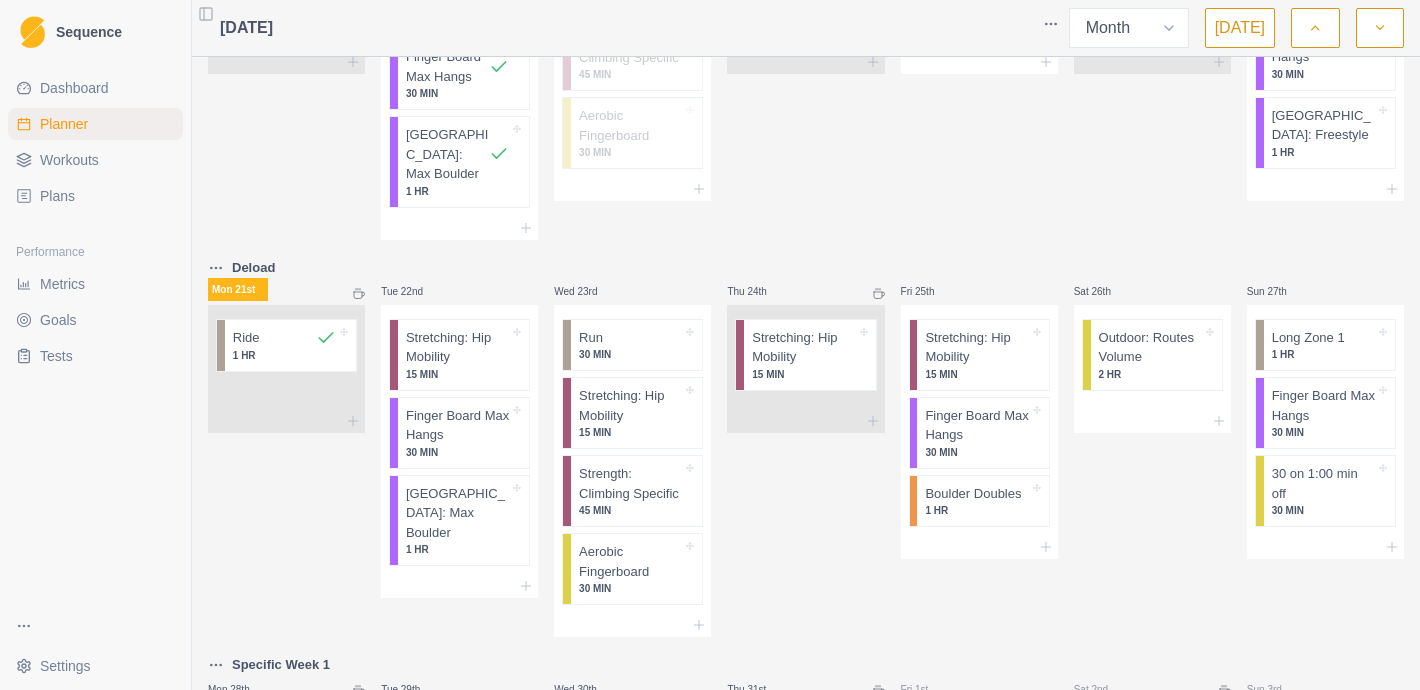click on "Deload" at bounding box center [253, 268] 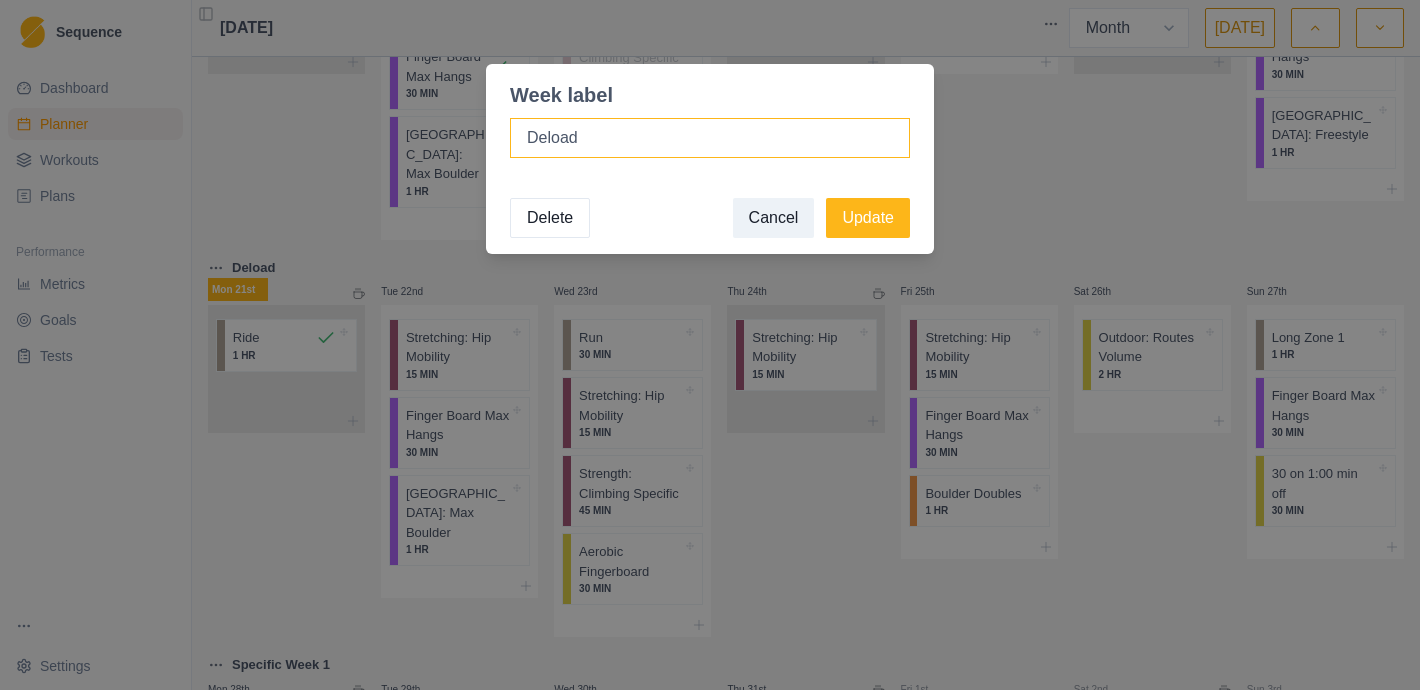 click on "Deload" at bounding box center (710, 138) 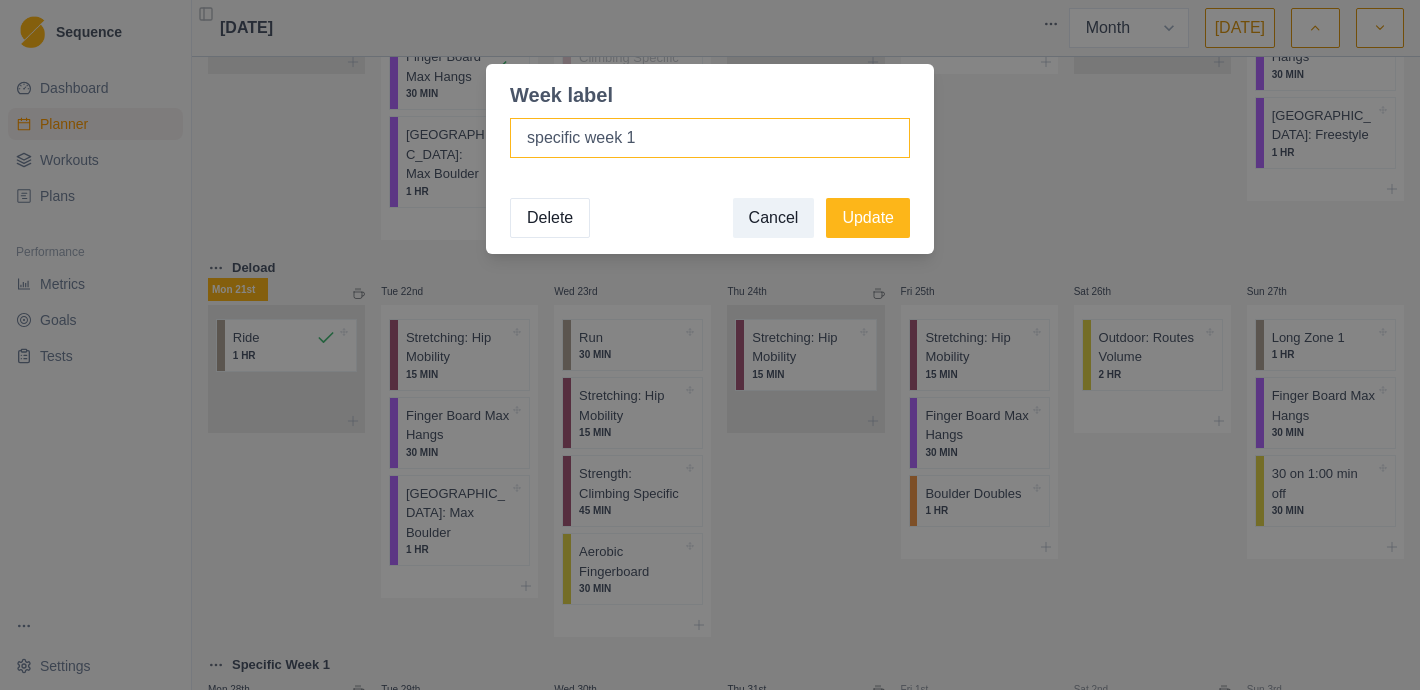 type on "specific week 1" 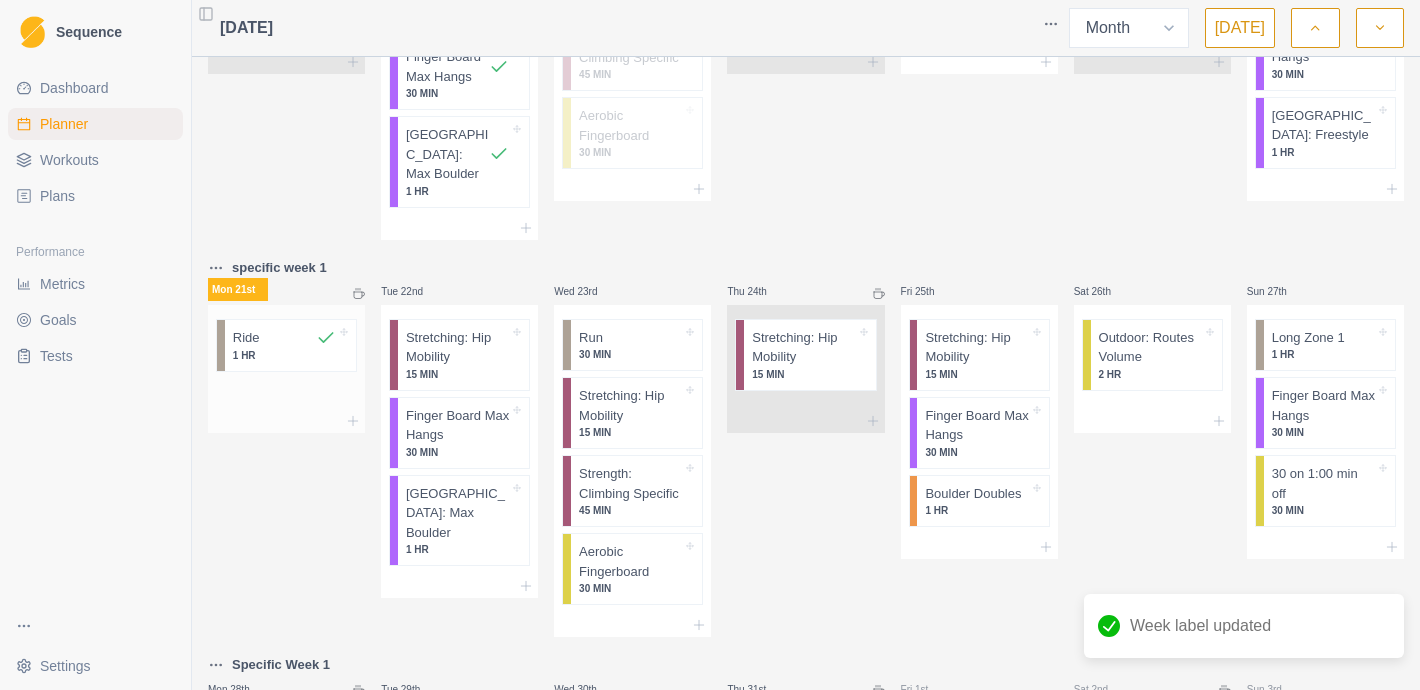 scroll, scrollTop: 1076, scrollLeft: 0, axis: vertical 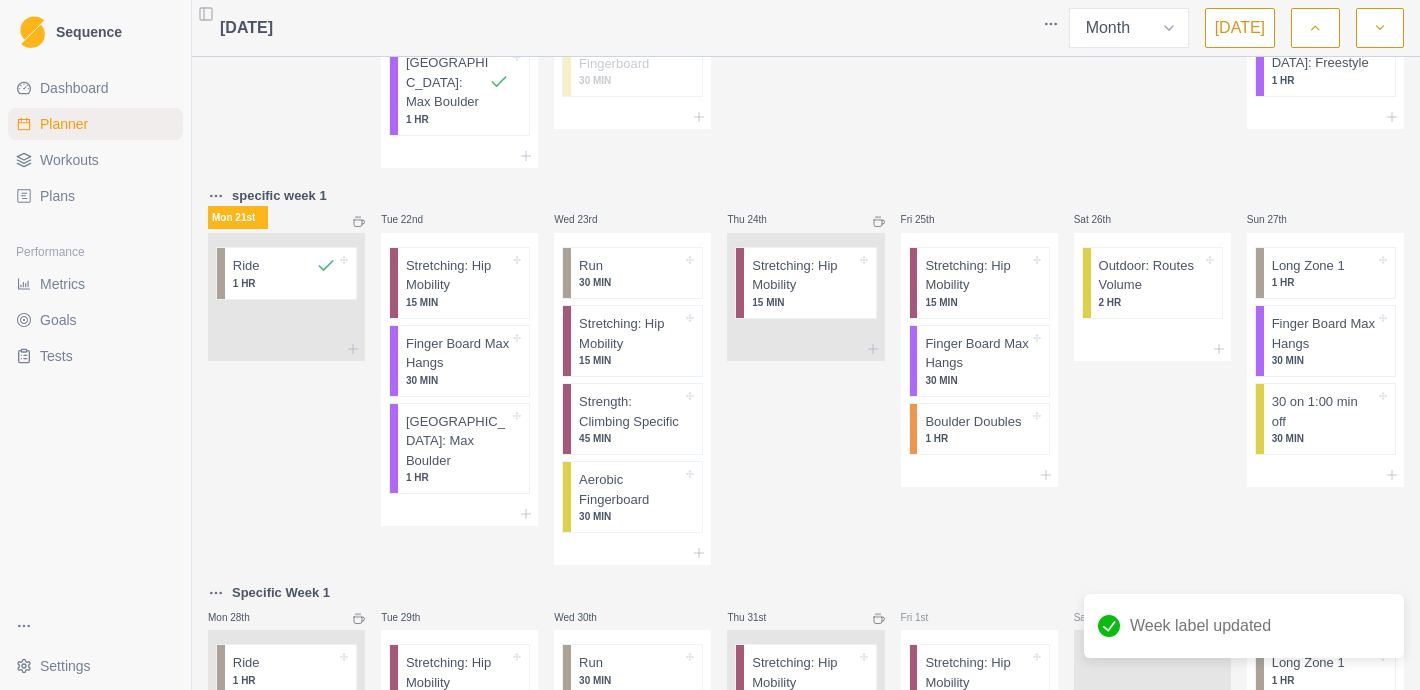 click on "specific week 1" at bounding box center [279, 196] 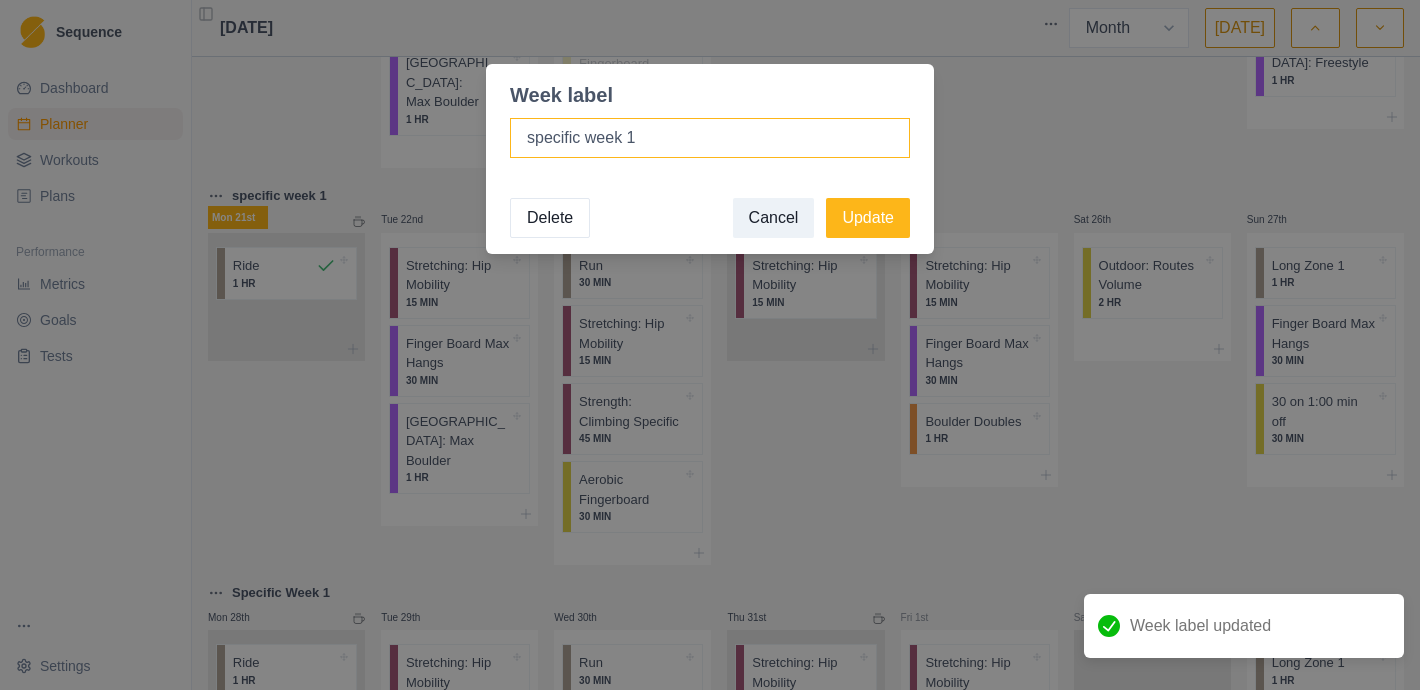 click on "specific week 1" at bounding box center [710, 138] 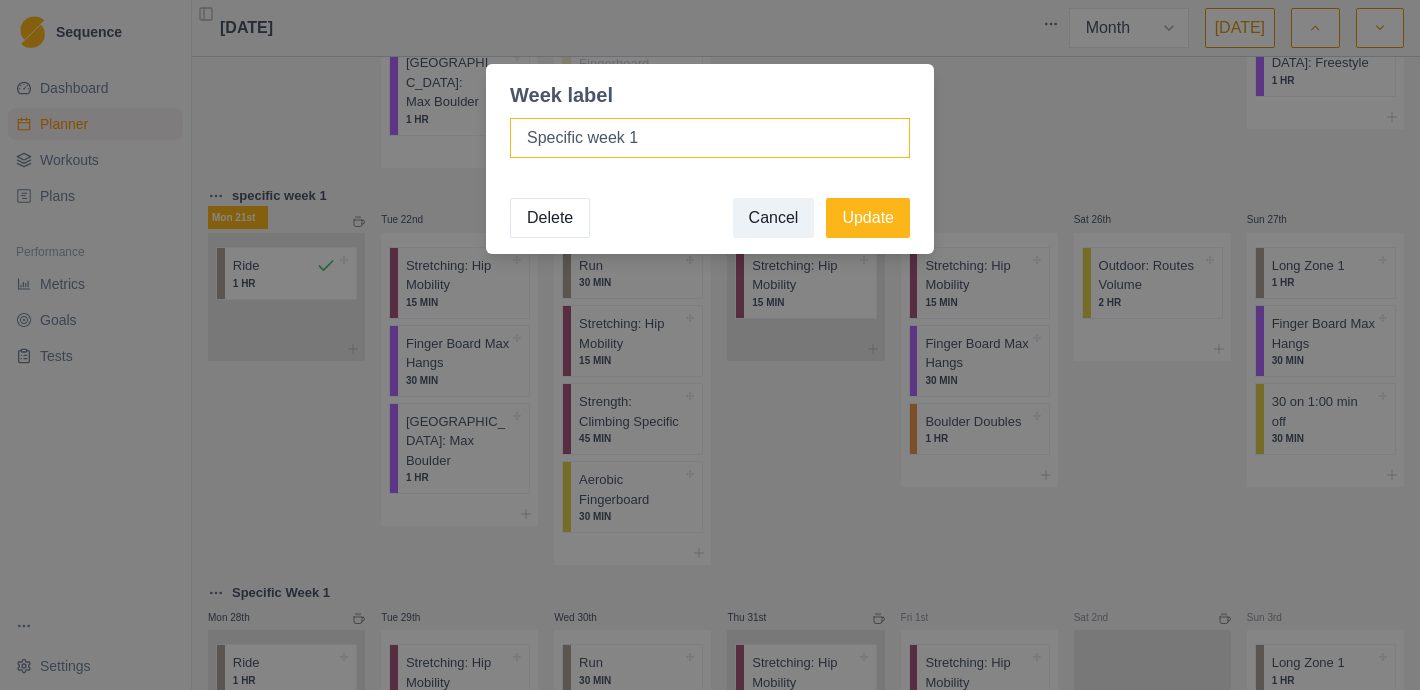 click on "Specific week 1" at bounding box center (710, 138) 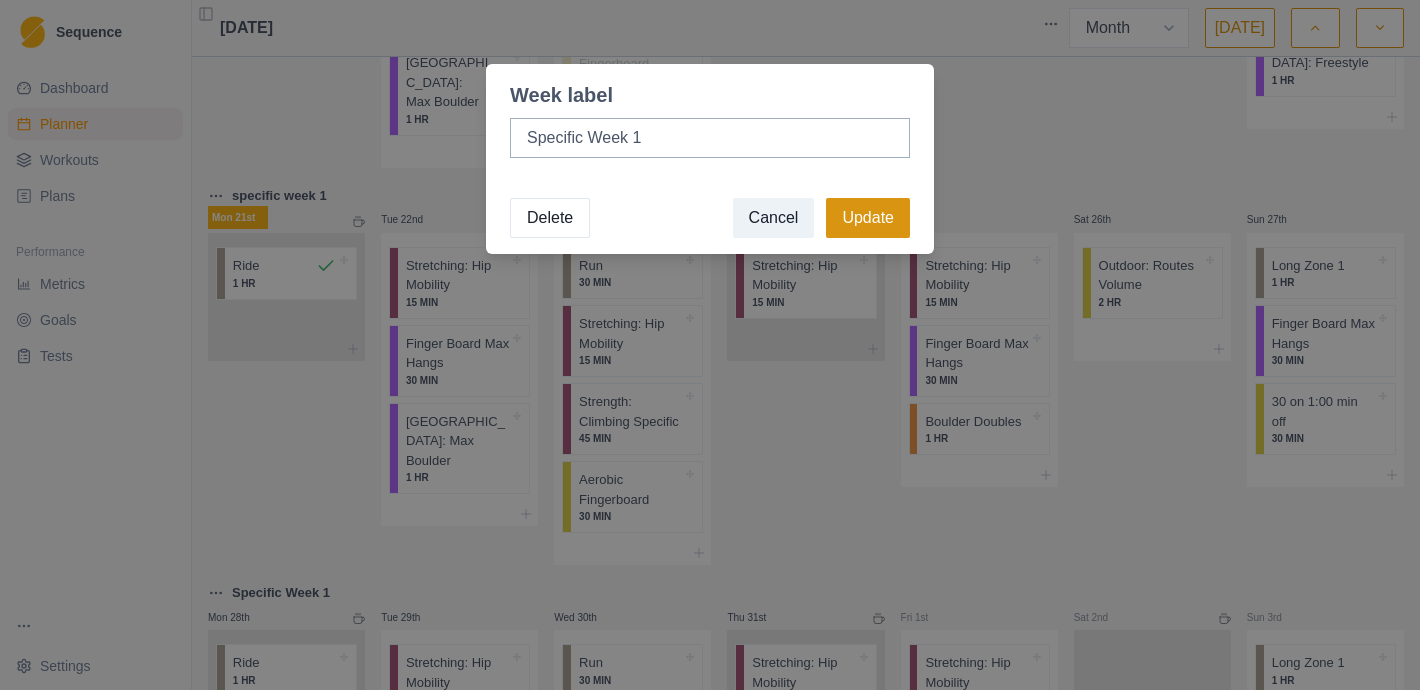 type on "Specific Week 1" 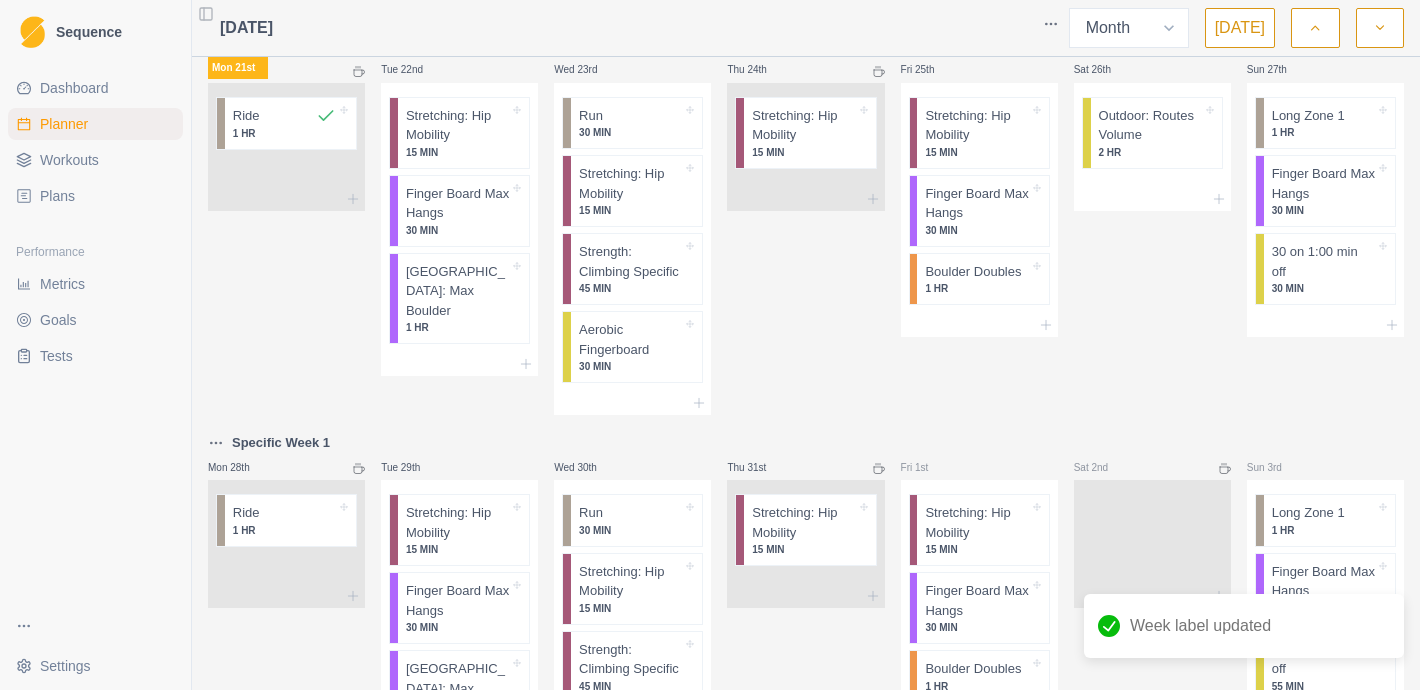 scroll, scrollTop: 1228, scrollLeft: 0, axis: vertical 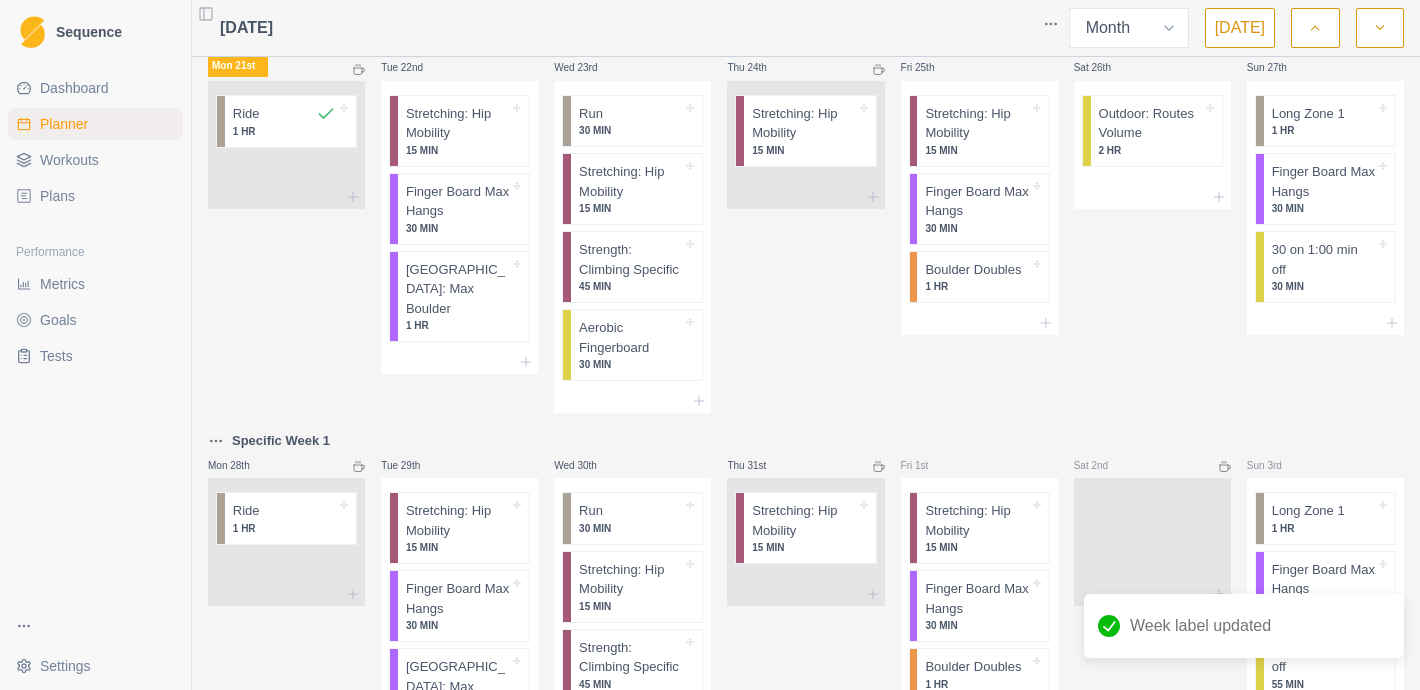 click on "Specific Week 1" at bounding box center [281, 441] 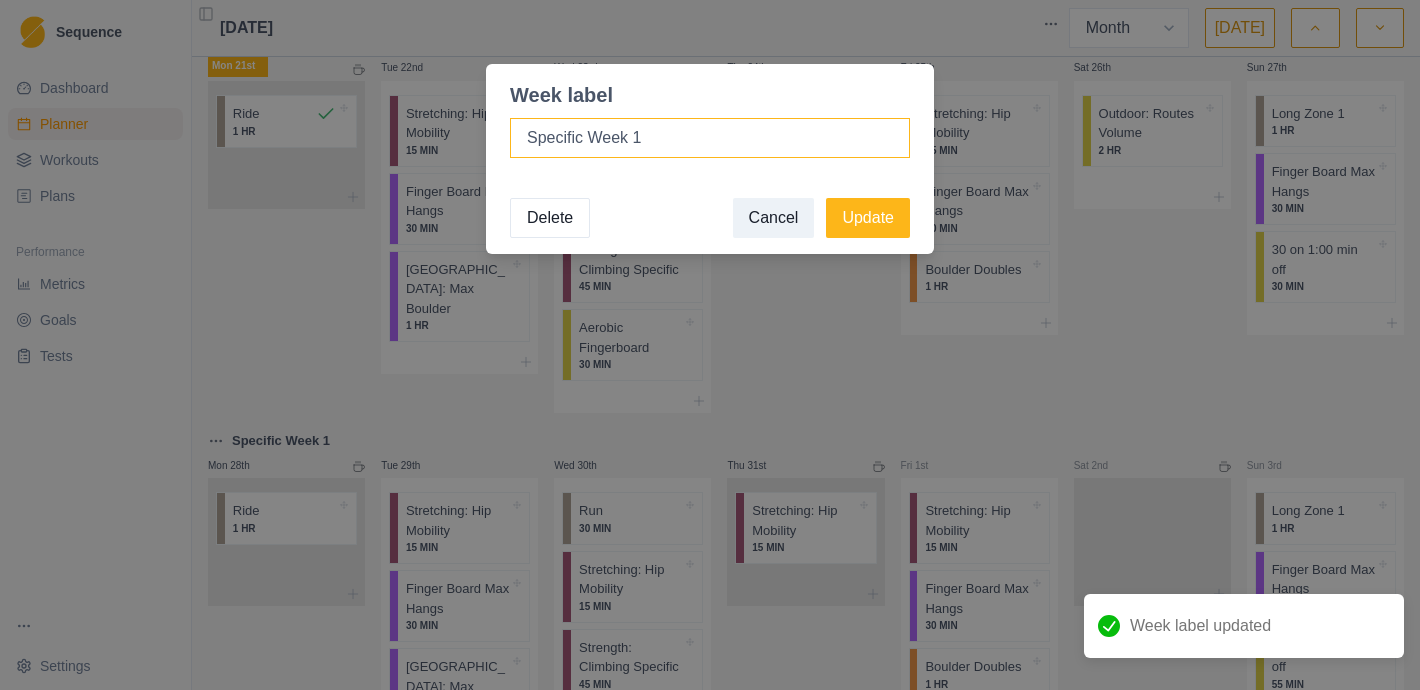 click on "Specific Week 1" at bounding box center (710, 138) 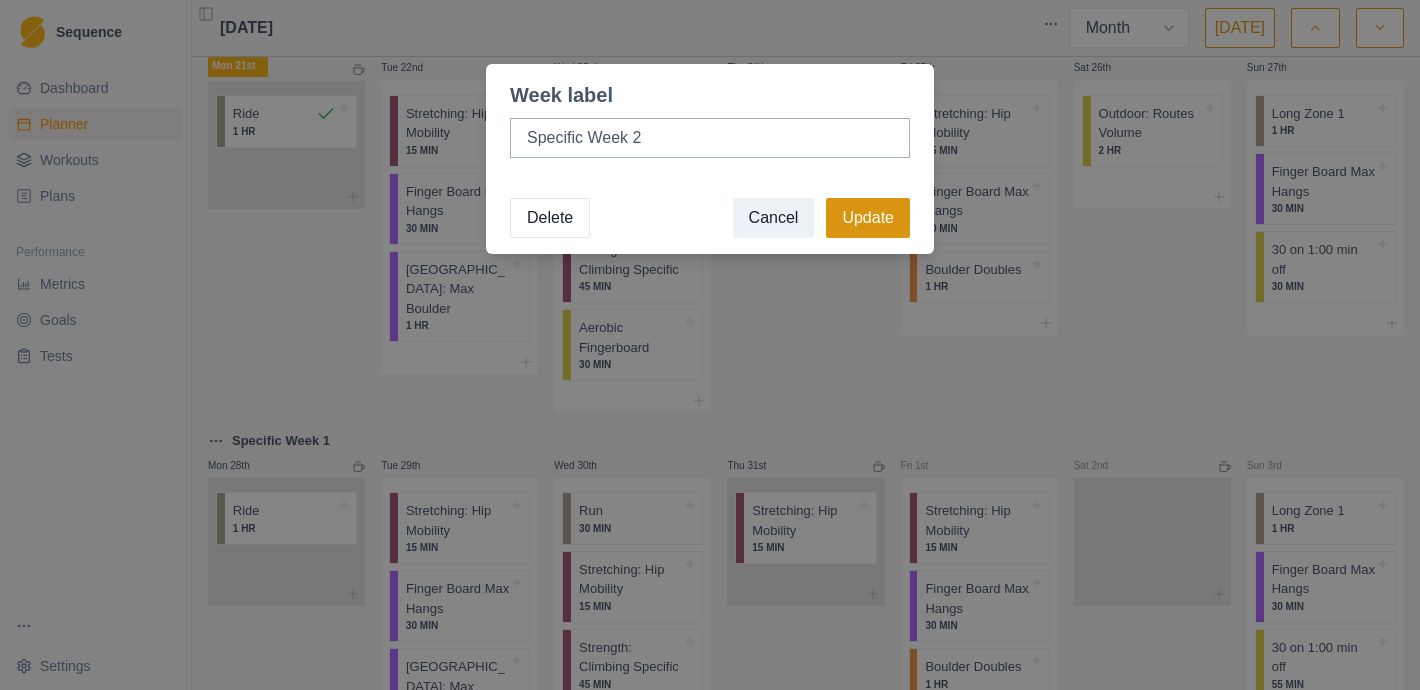 type on "Specific Week 2" 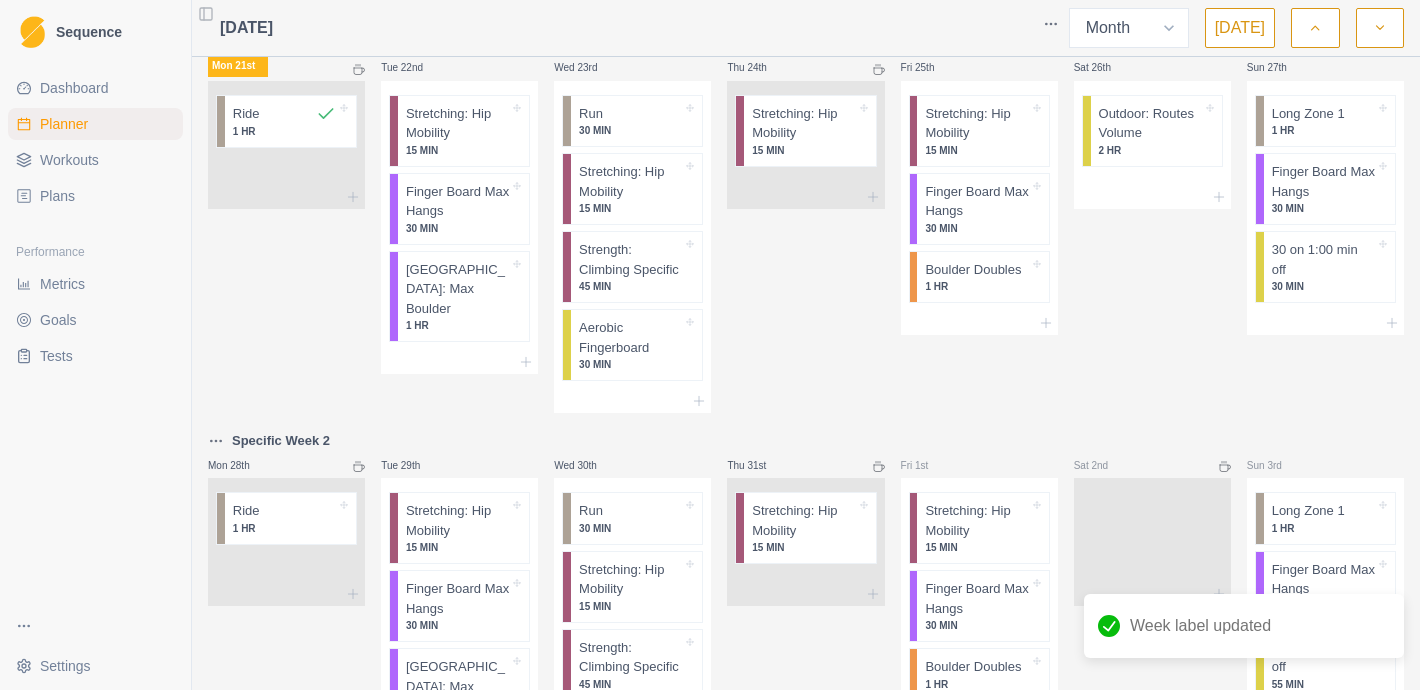 scroll, scrollTop: 1425, scrollLeft: 0, axis: vertical 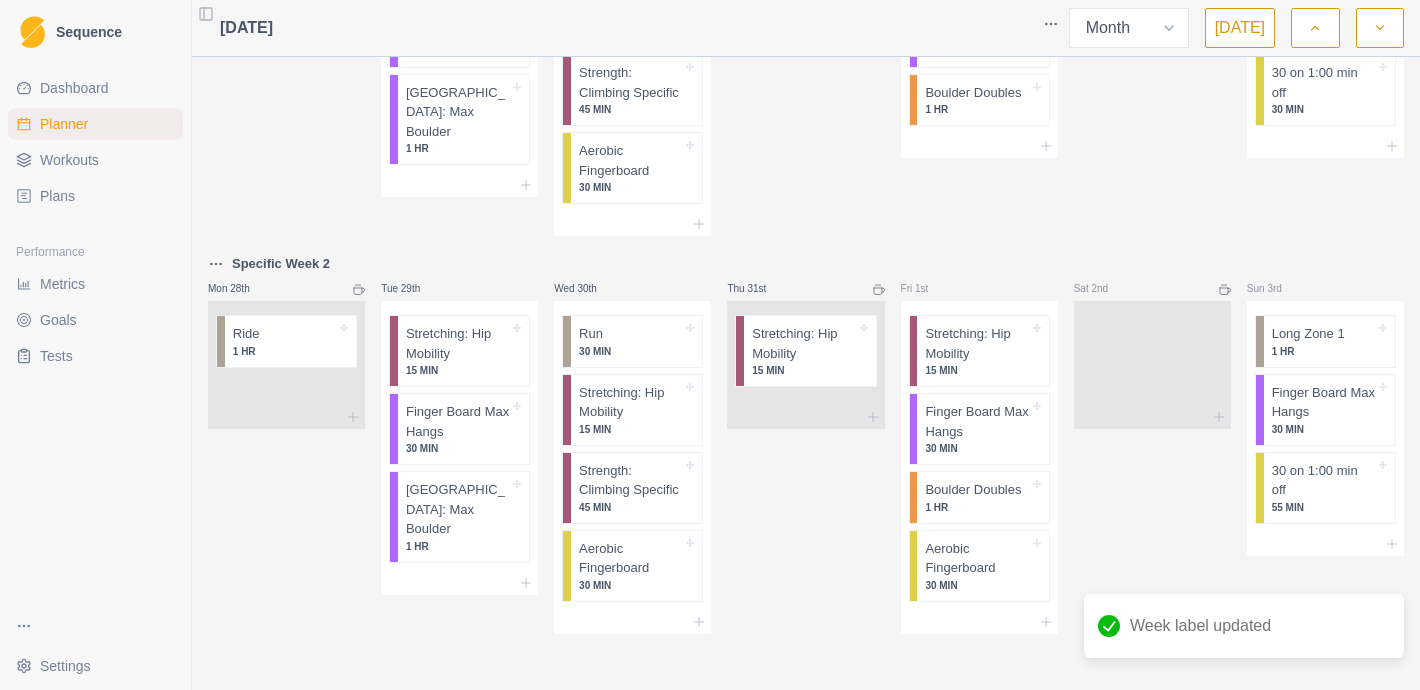 click at bounding box center (1380, 28) 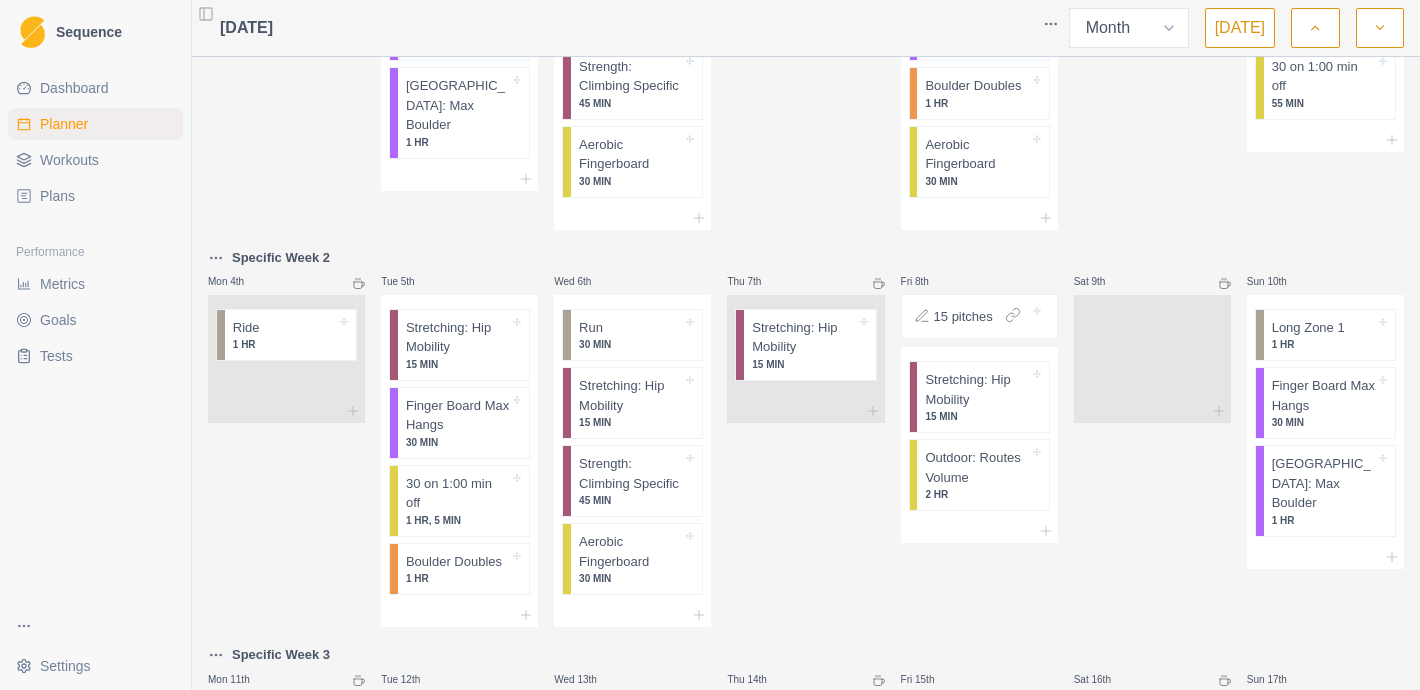 scroll, scrollTop: 220, scrollLeft: 0, axis: vertical 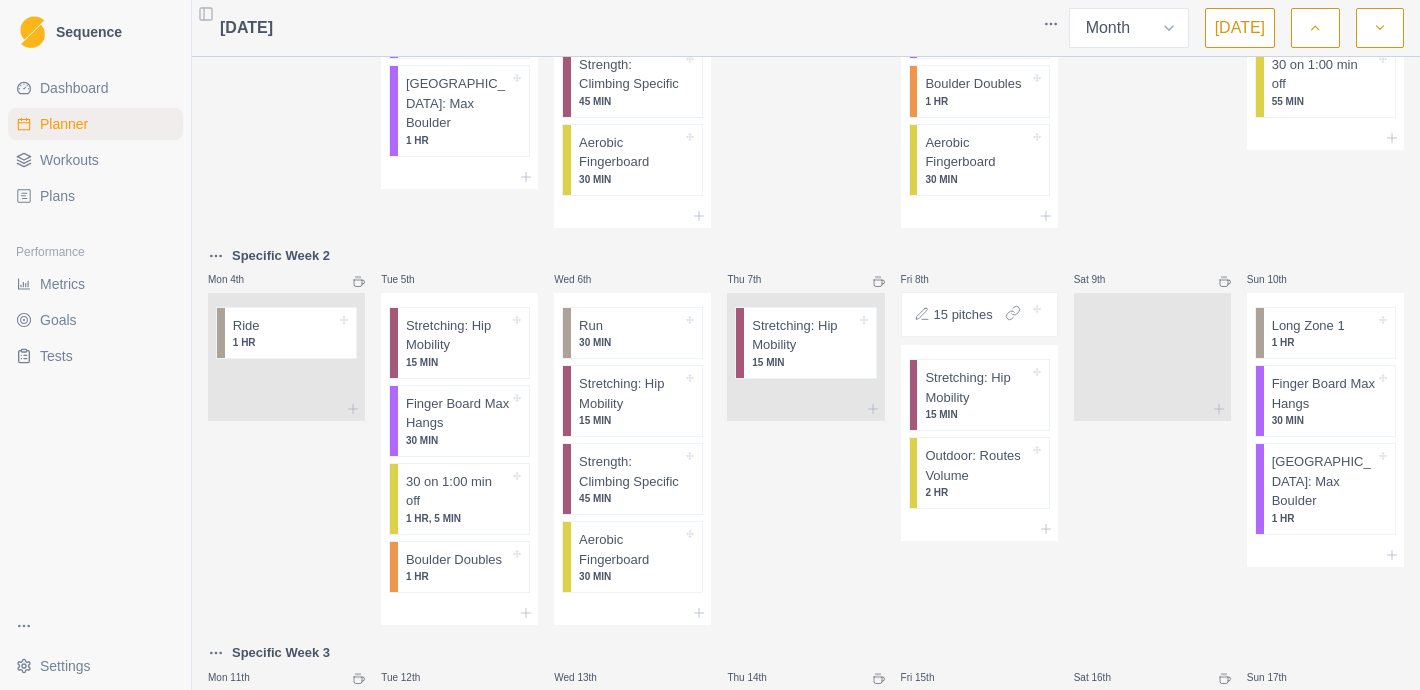 click on "Specific Week 2" at bounding box center (281, 256) 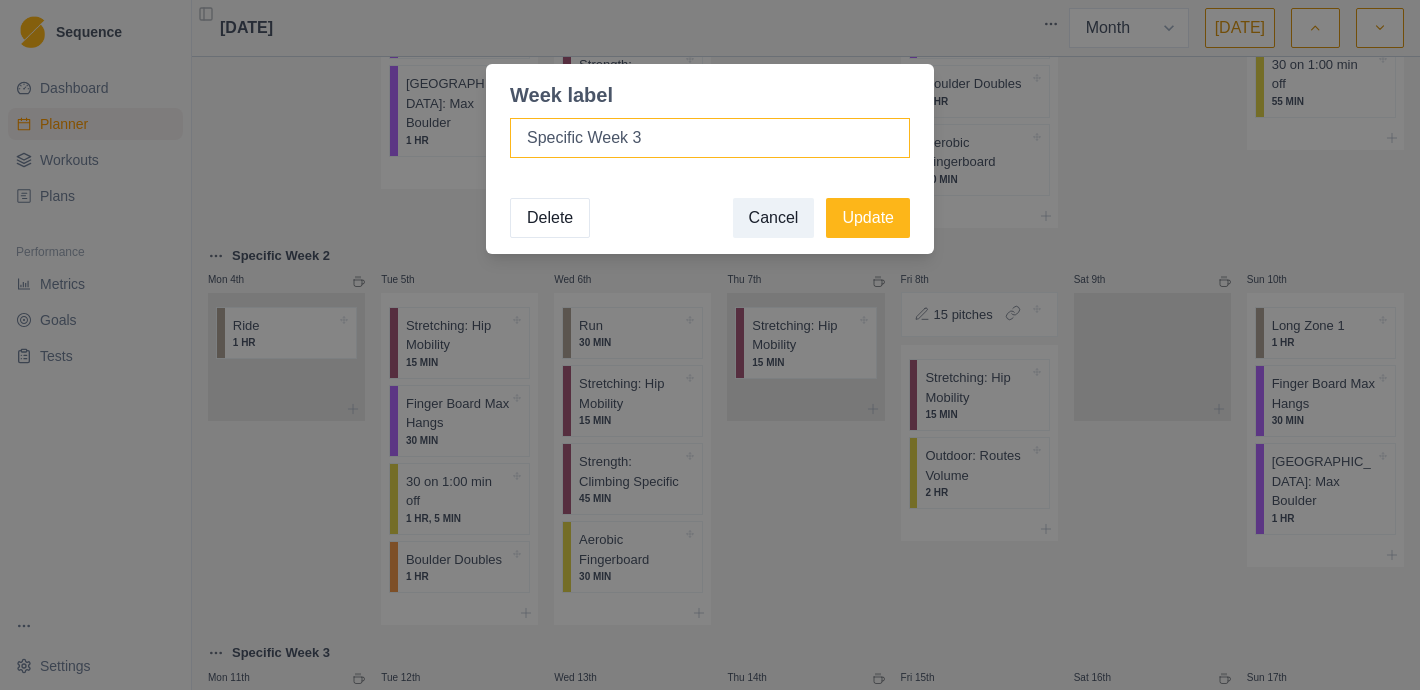type on "Specific Week 3" 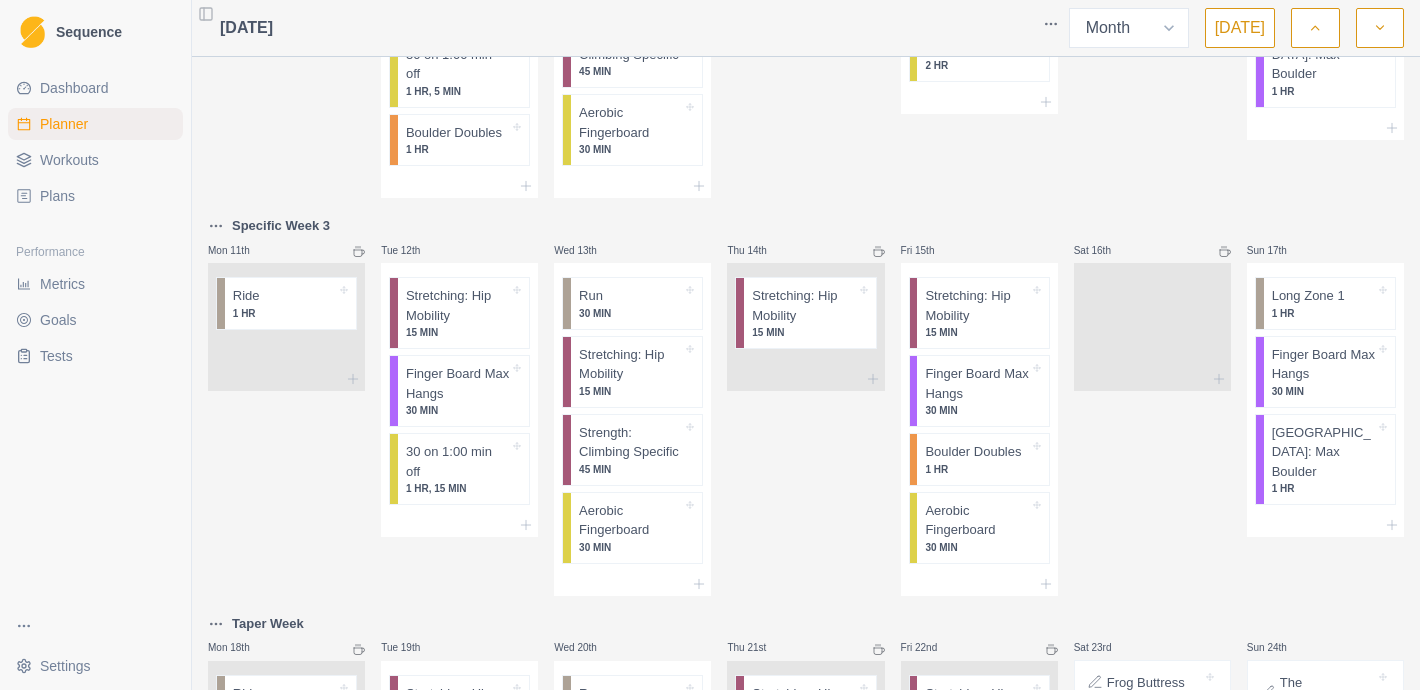 scroll, scrollTop: 676, scrollLeft: 0, axis: vertical 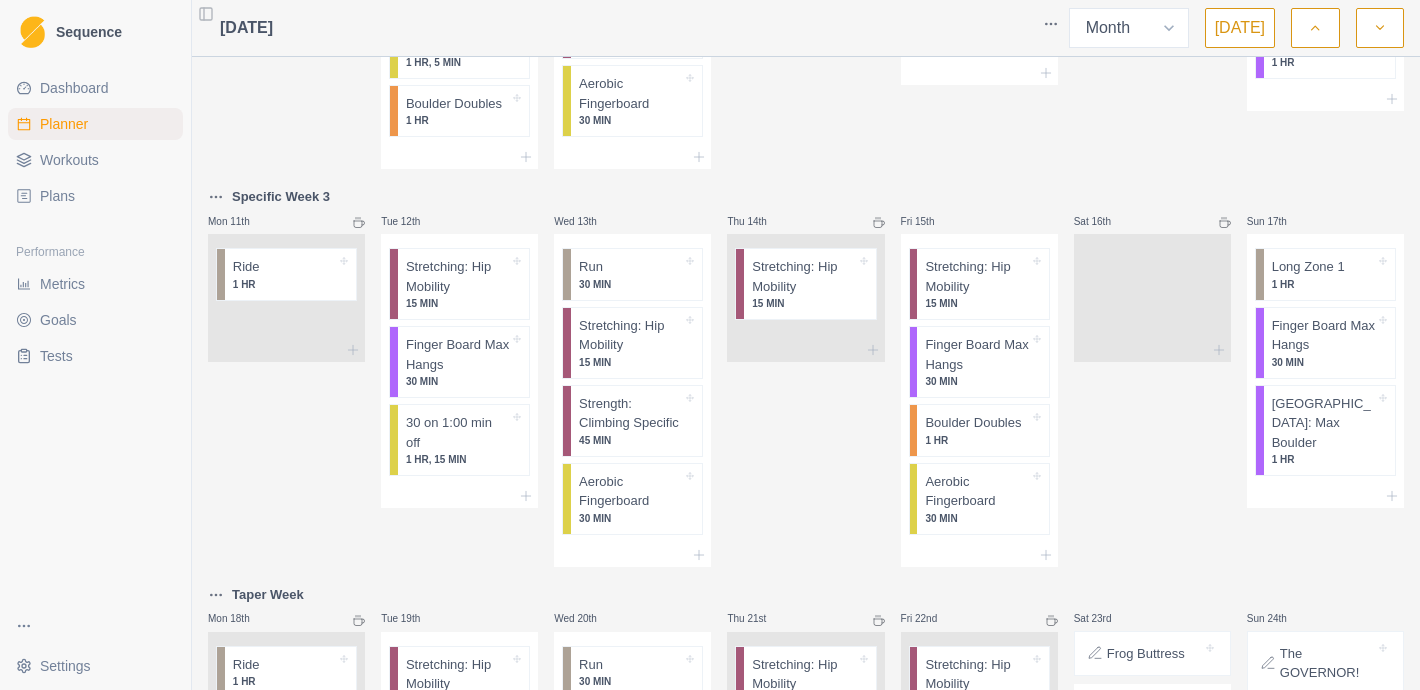 click on "Specific Week 3" at bounding box center [281, 197] 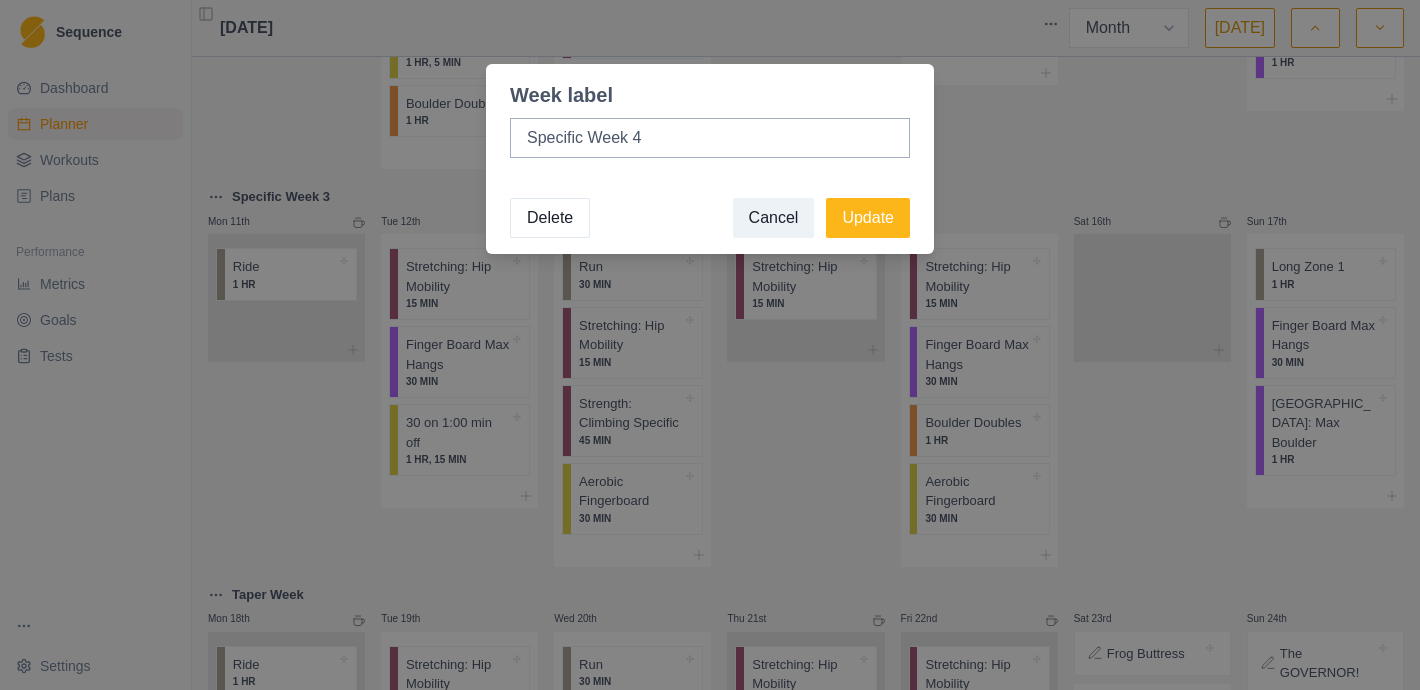 type on "Specific Week 4" 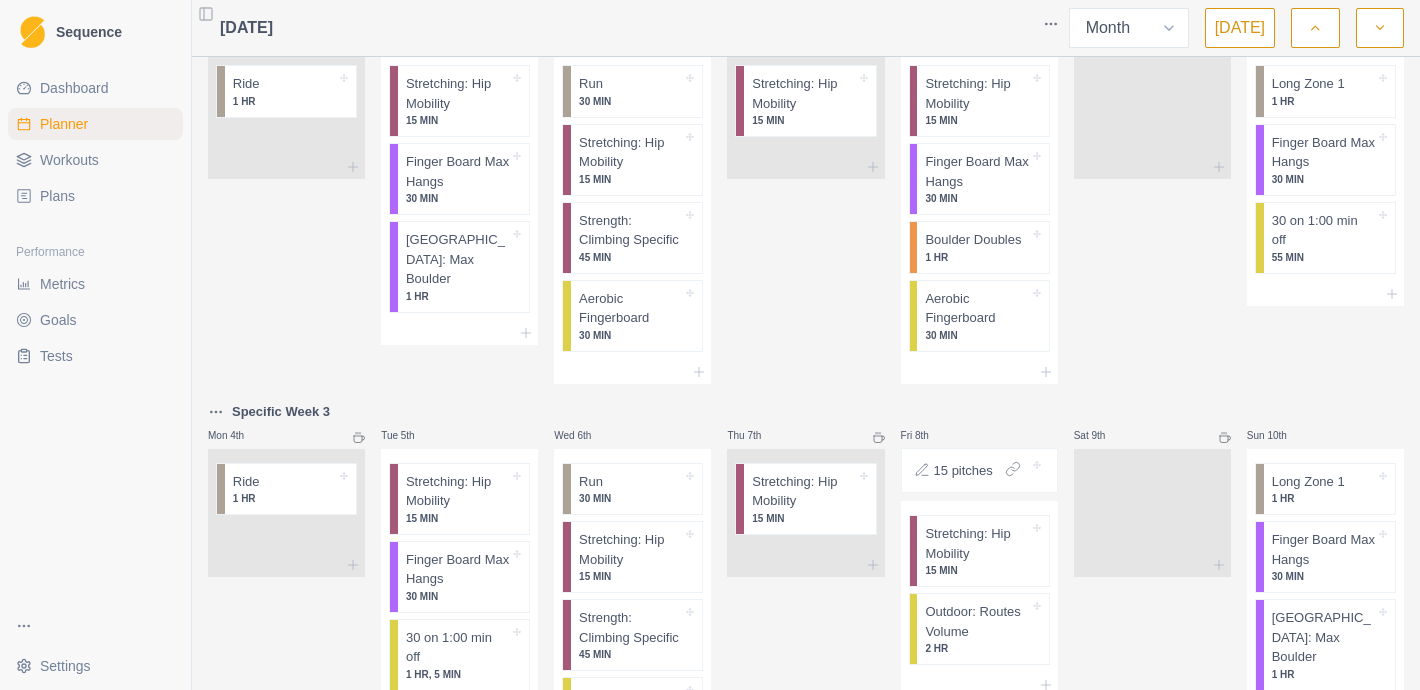 scroll, scrollTop: 0, scrollLeft: 0, axis: both 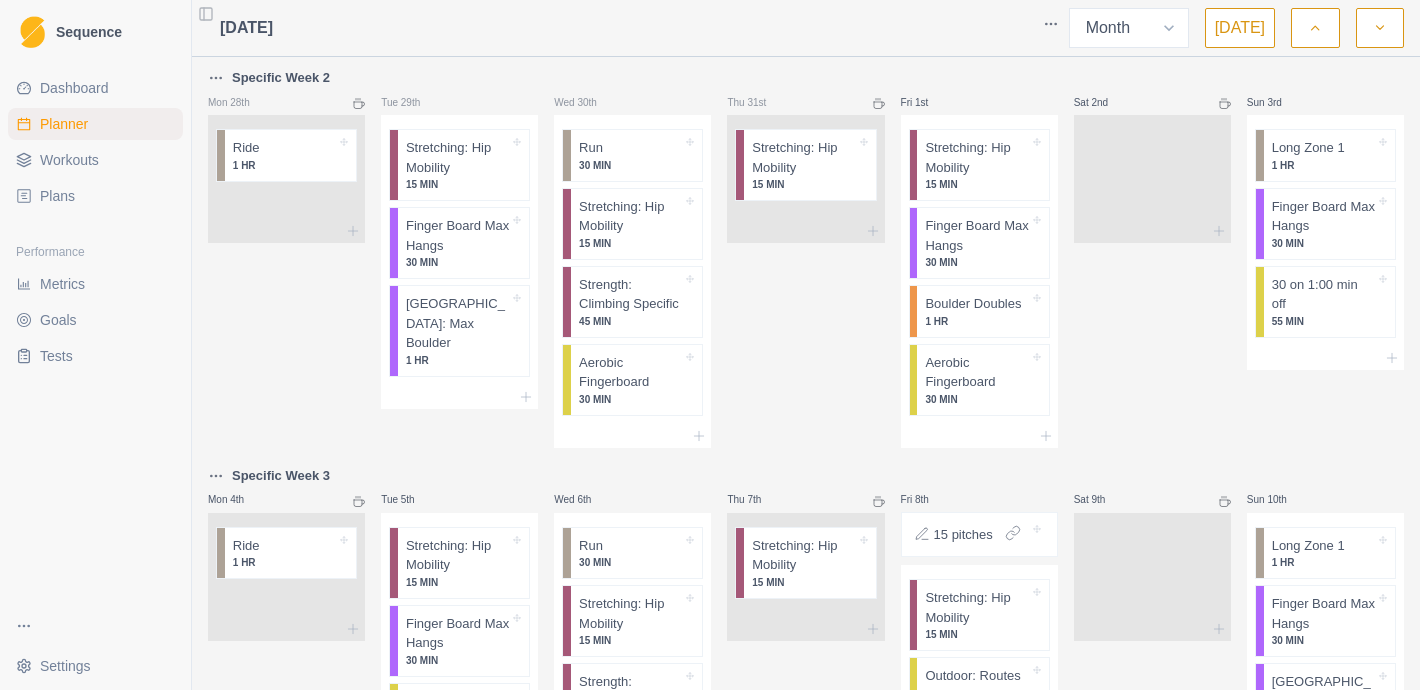 click at bounding box center [1315, 28] 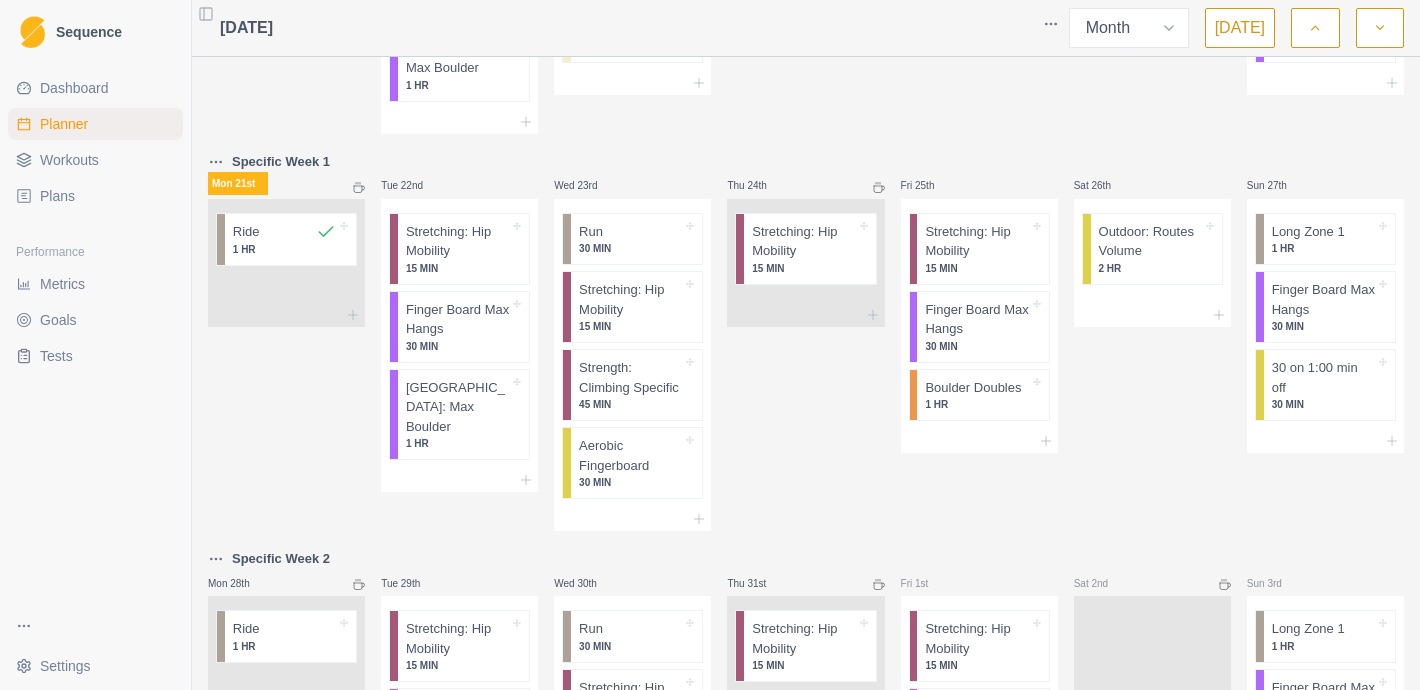 scroll, scrollTop: 1113, scrollLeft: 0, axis: vertical 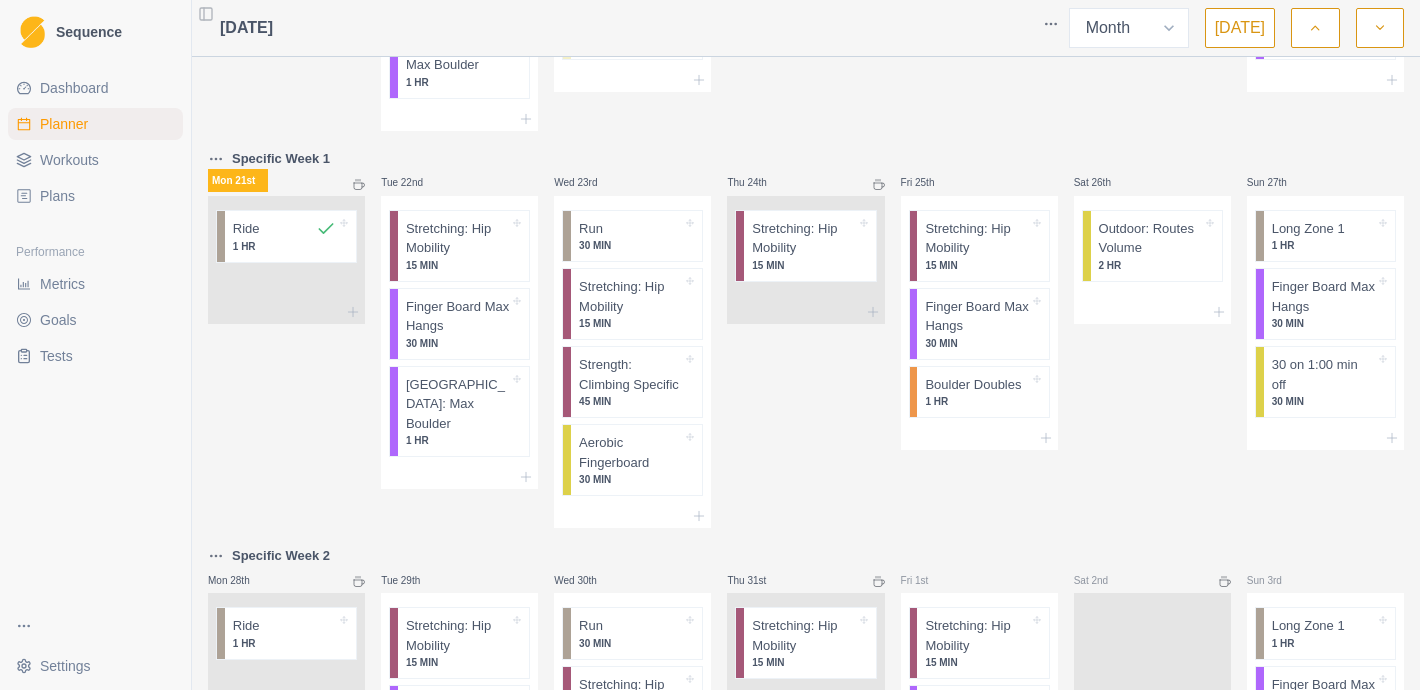 type 